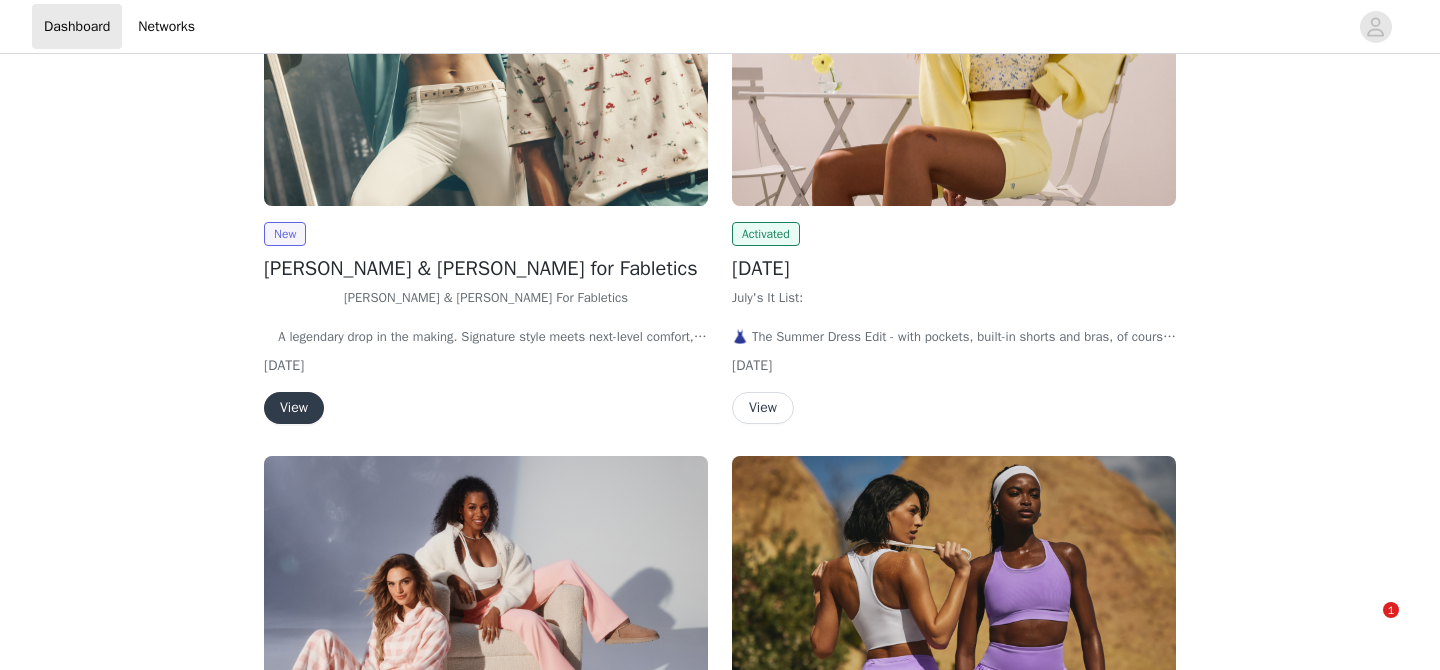 scroll, scrollTop: 445, scrollLeft: 0, axis: vertical 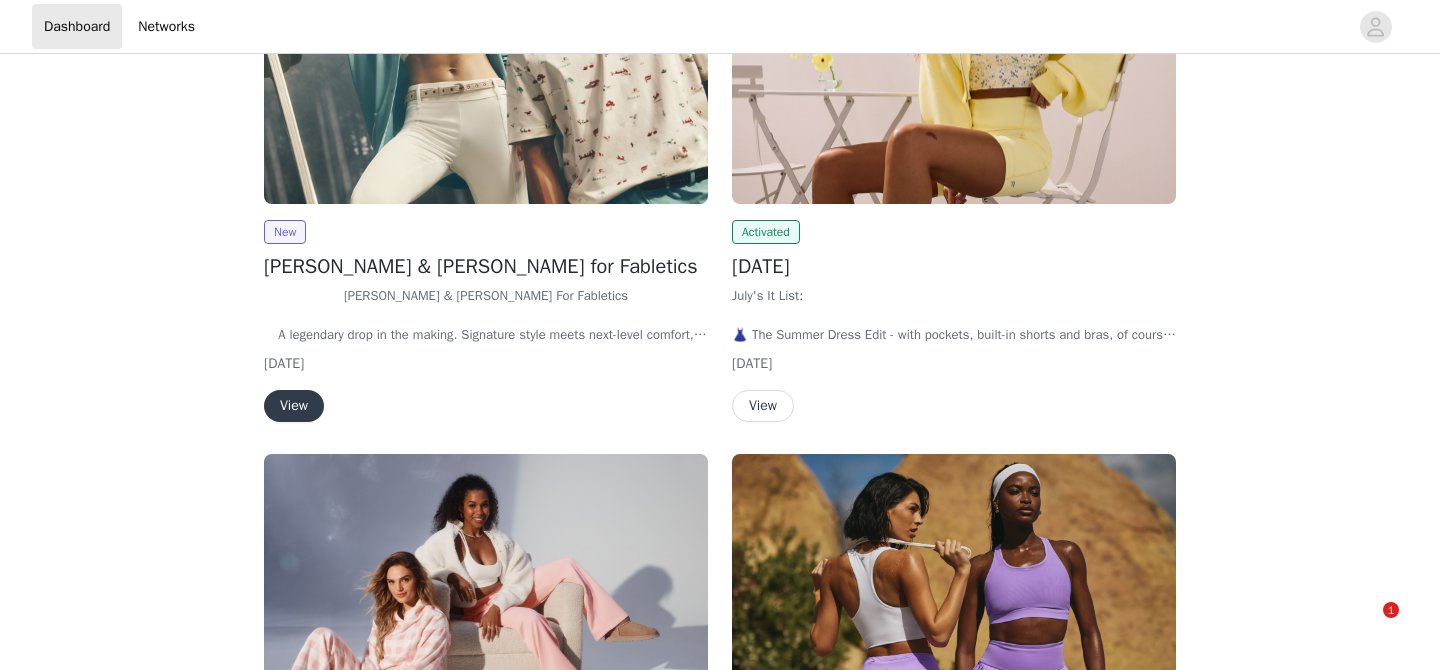 click on "View" at bounding box center [294, 406] 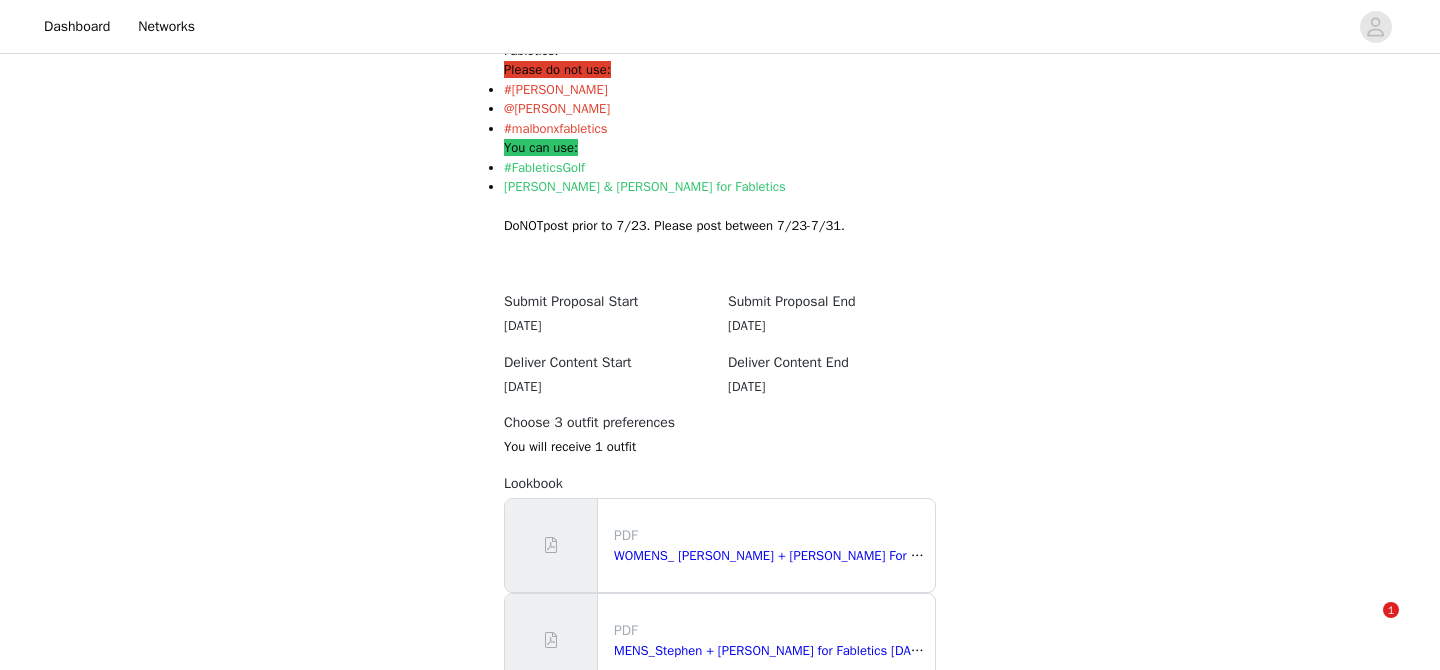 scroll, scrollTop: 1329, scrollLeft: 0, axis: vertical 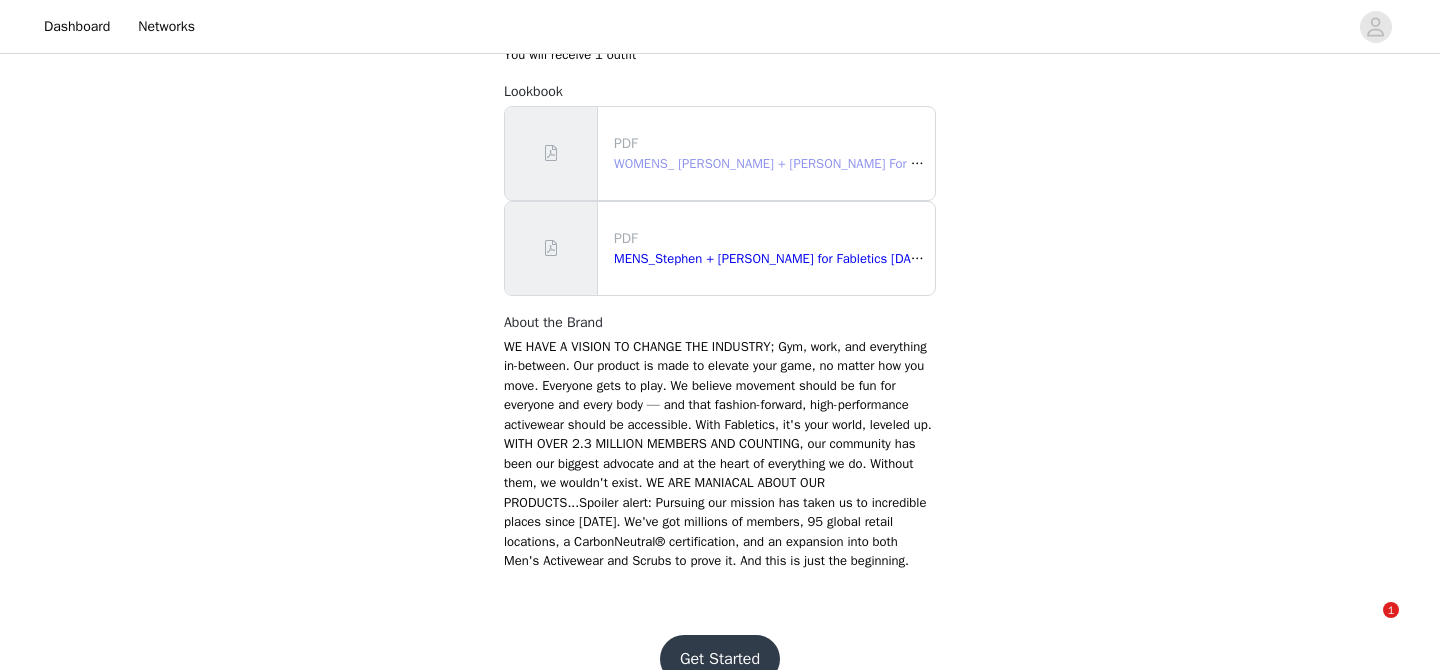 click on "WOMENS_  [PERSON_NAME] + [PERSON_NAME] For Fabletics [DATE] Lookbook.pdf" at bounding box center (848, 163) 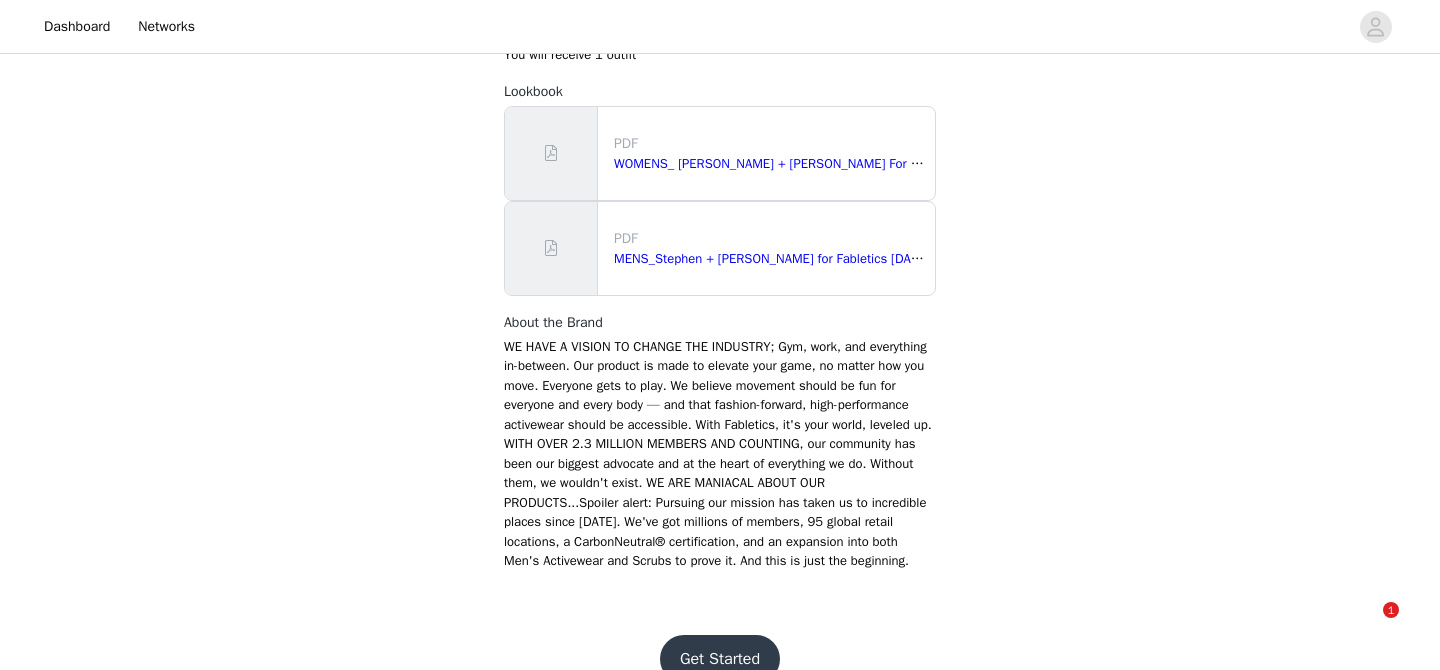 click on "Get Started" at bounding box center [720, 659] 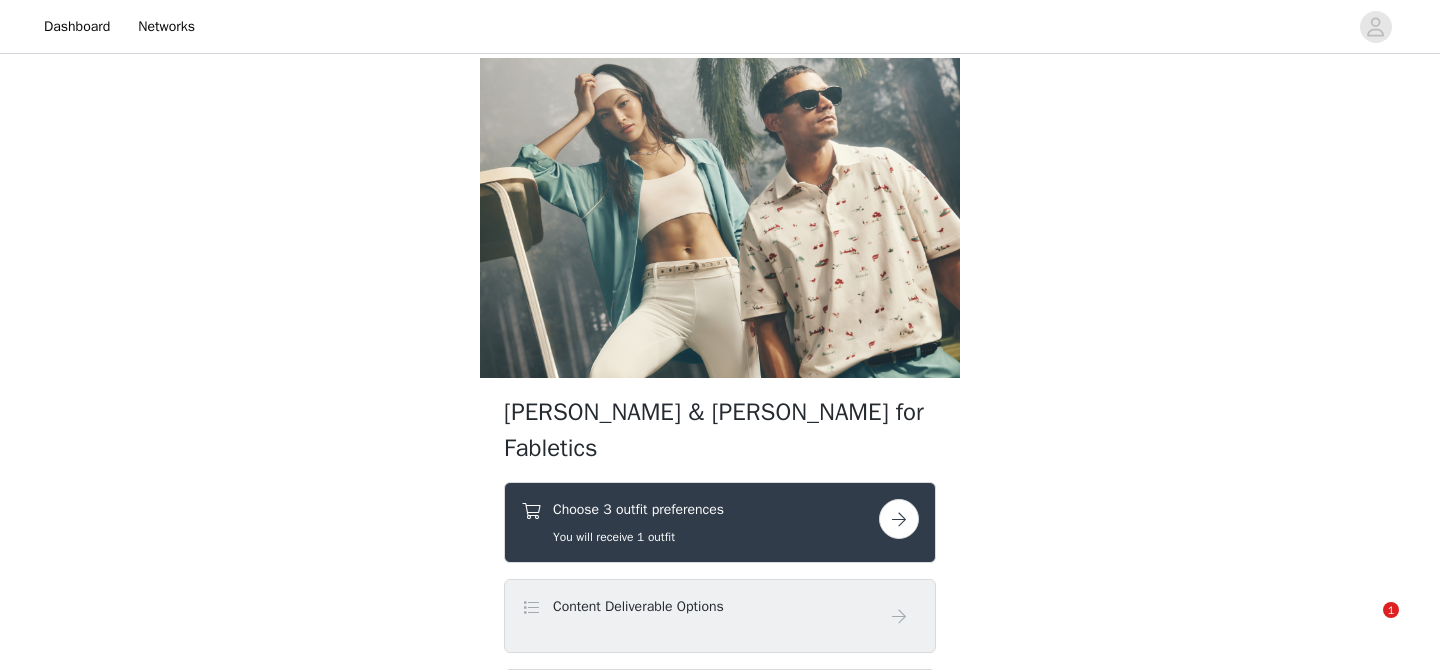scroll, scrollTop: 112, scrollLeft: 0, axis: vertical 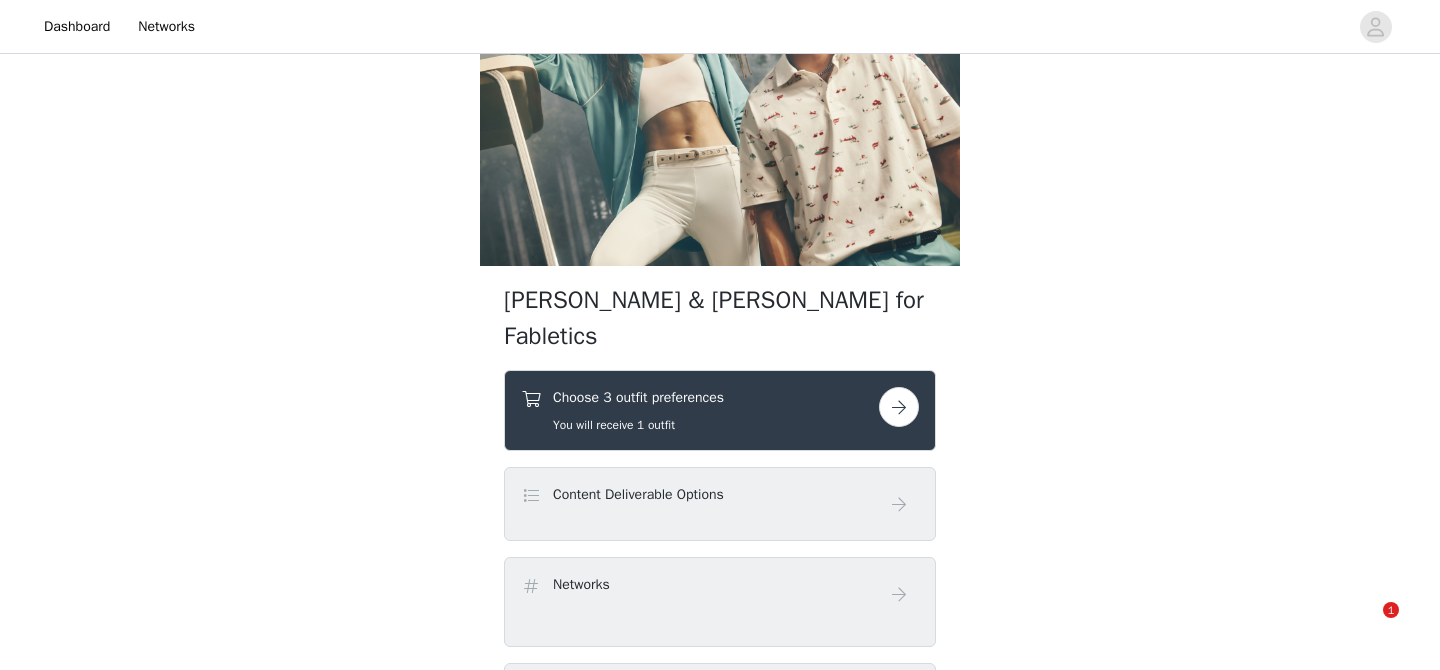 click at bounding box center (899, 407) 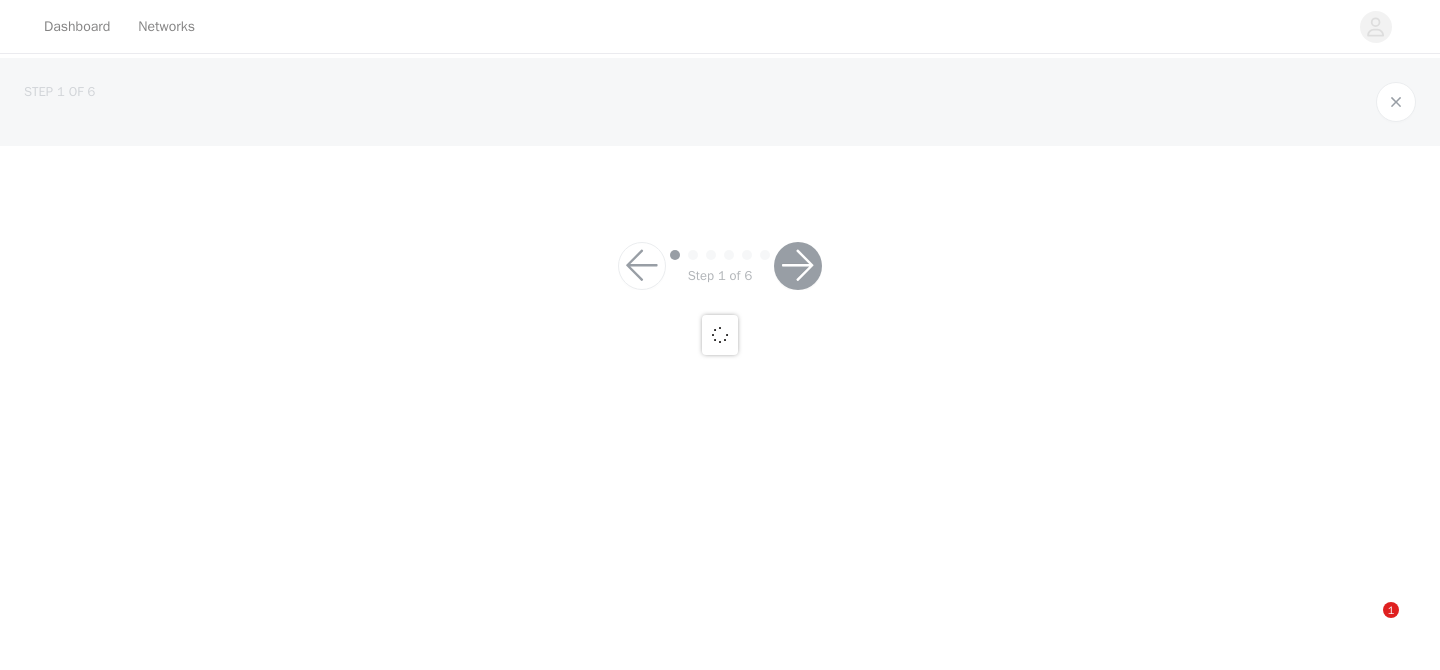 scroll, scrollTop: 0, scrollLeft: 0, axis: both 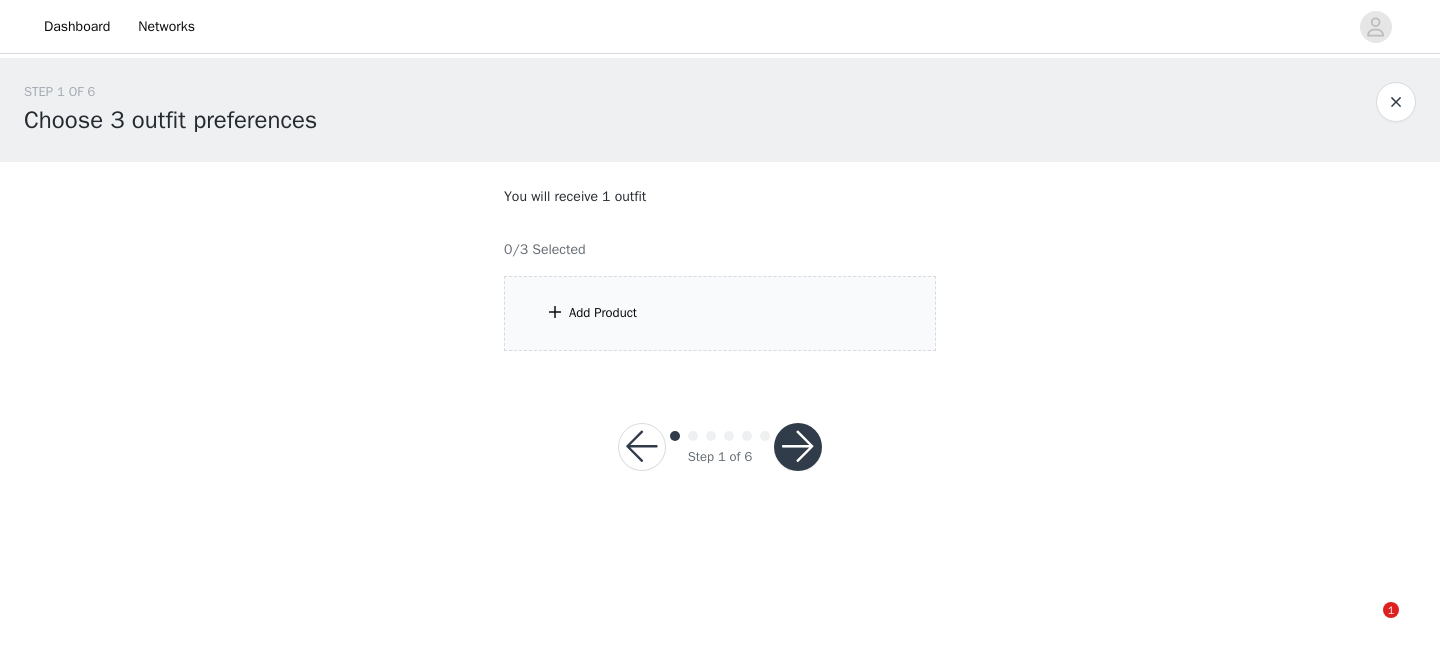 click on "Add Product" at bounding box center (720, 313) 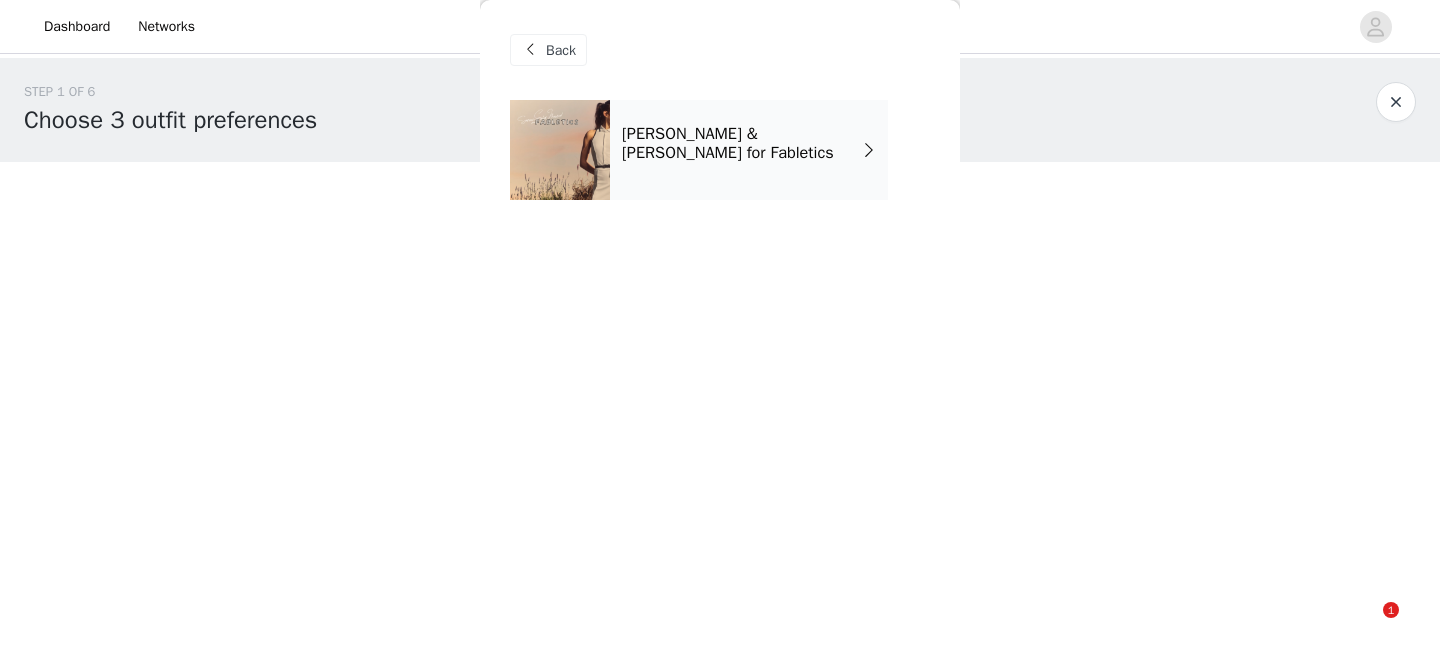 click on "[PERSON_NAME] & [PERSON_NAME] for Fabletics" at bounding box center [749, 150] 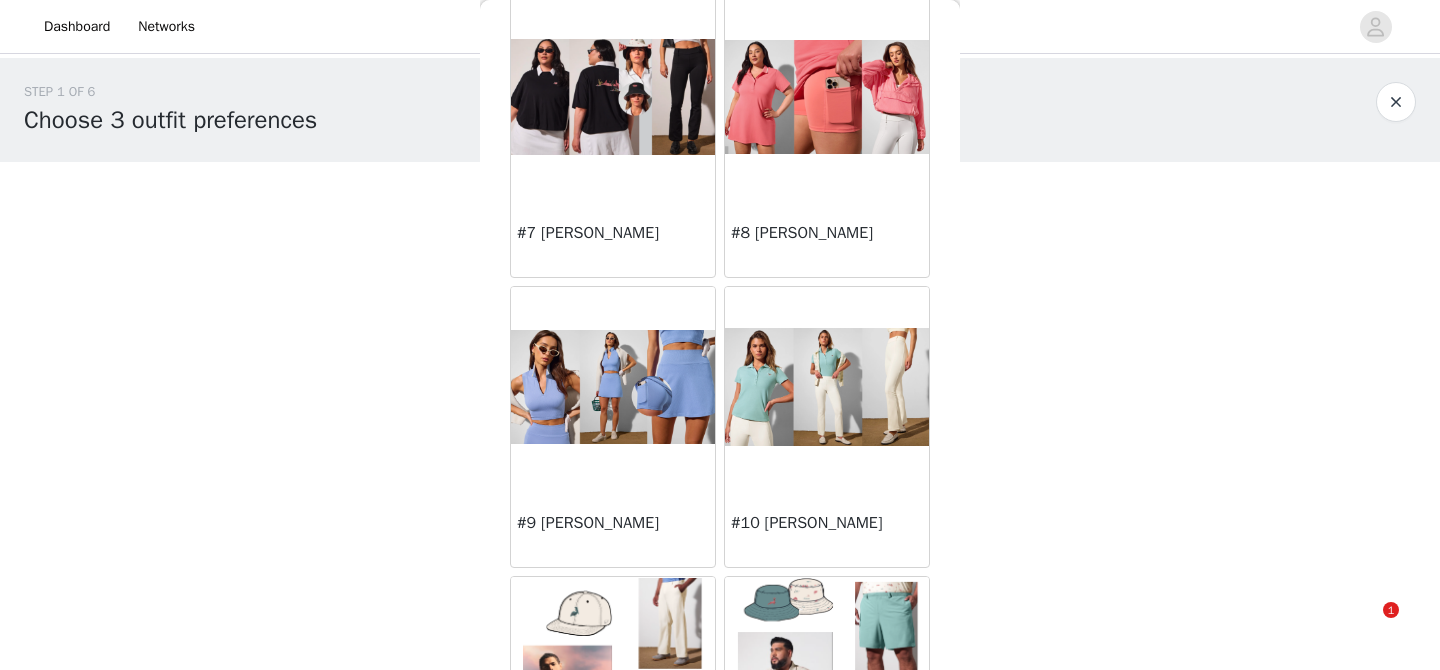 scroll, scrollTop: 935, scrollLeft: 0, axis: vertical 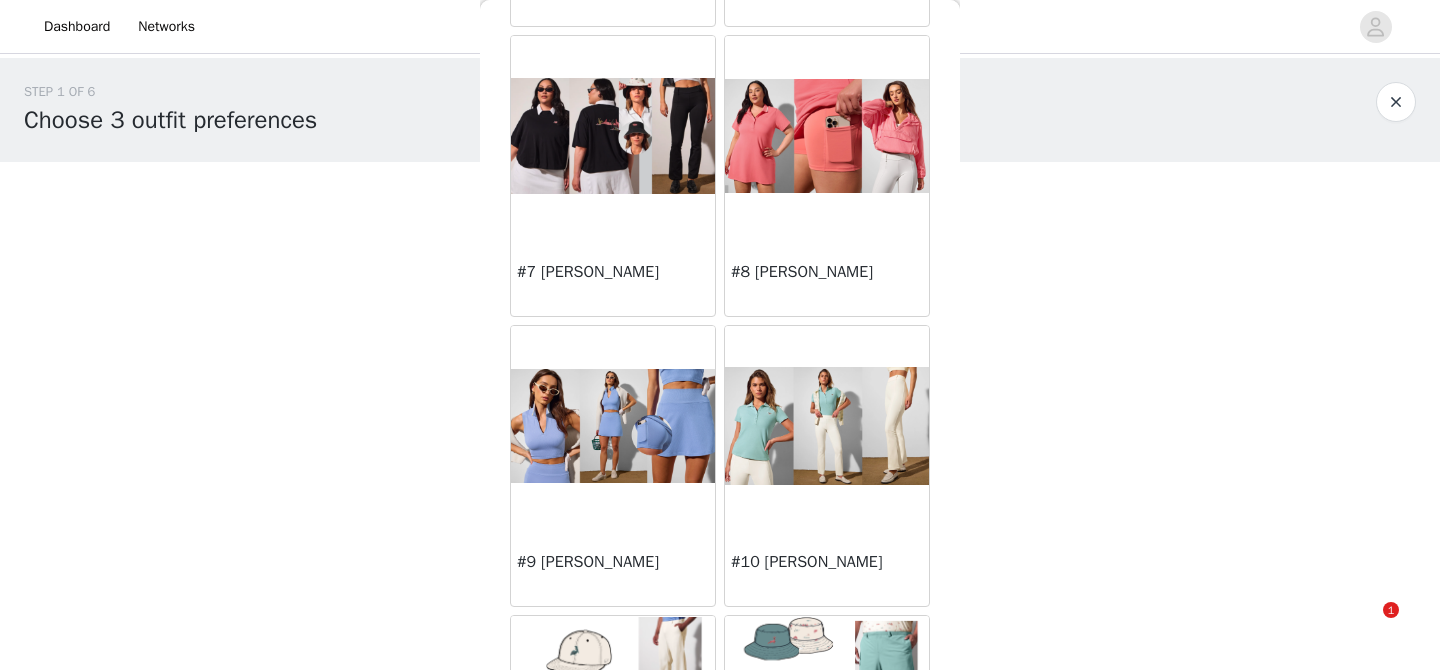 click on "#7 [PERSON_NAME]" at bounding box center (613, 276) 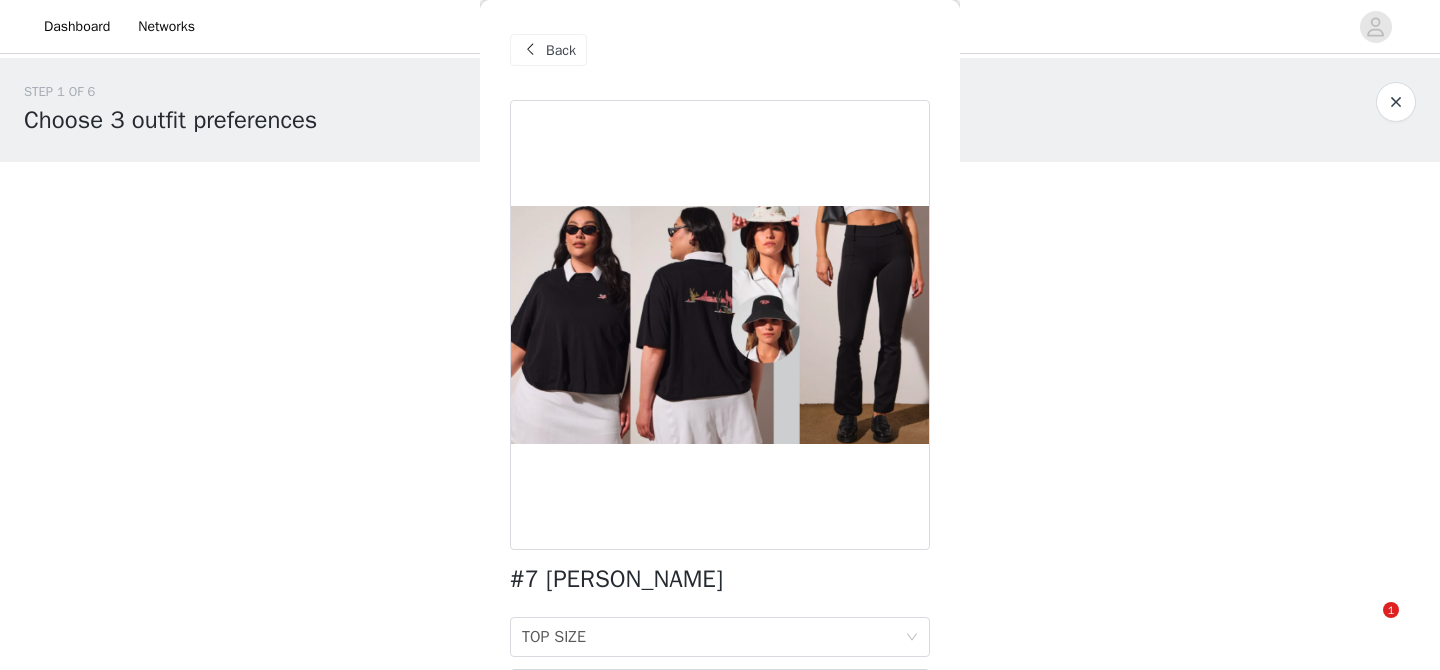 scroll, scrollTop: 127, scrollLeft: 0, axis: vertical 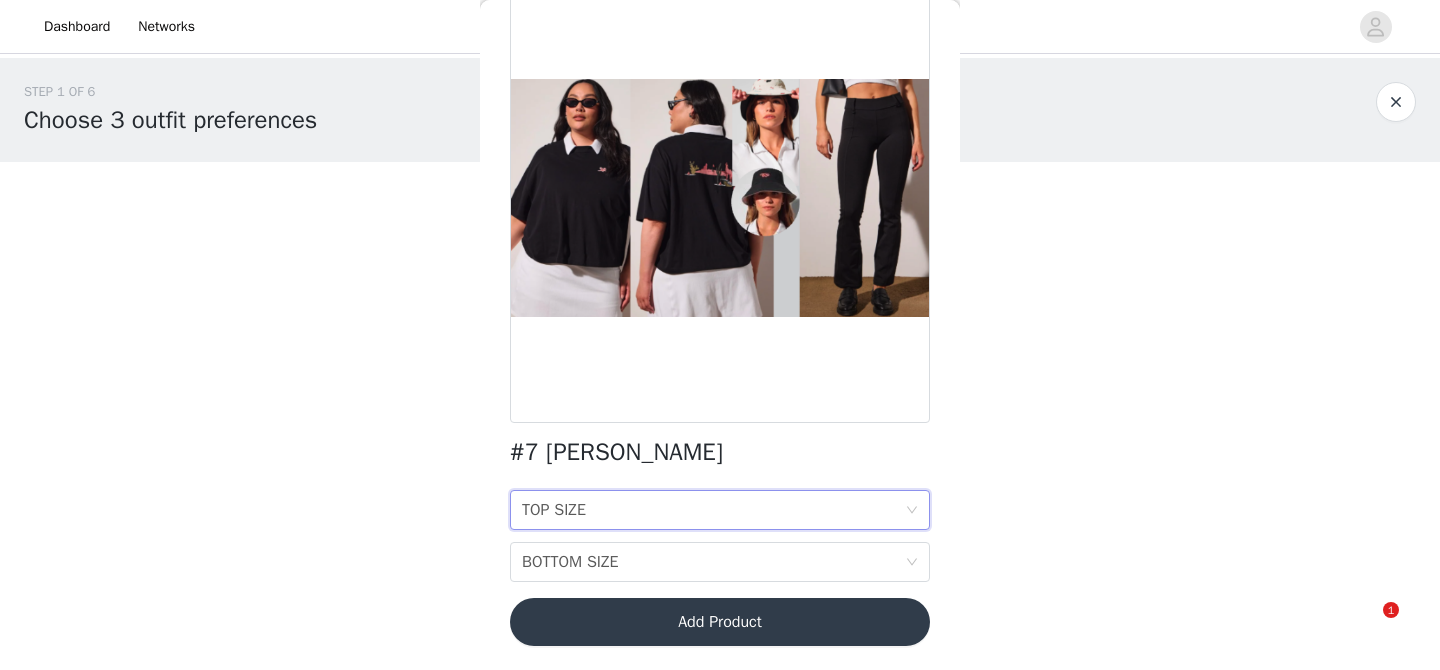 click on "TOP SIZE TOP SIZE" at bounding box center [713, 510] 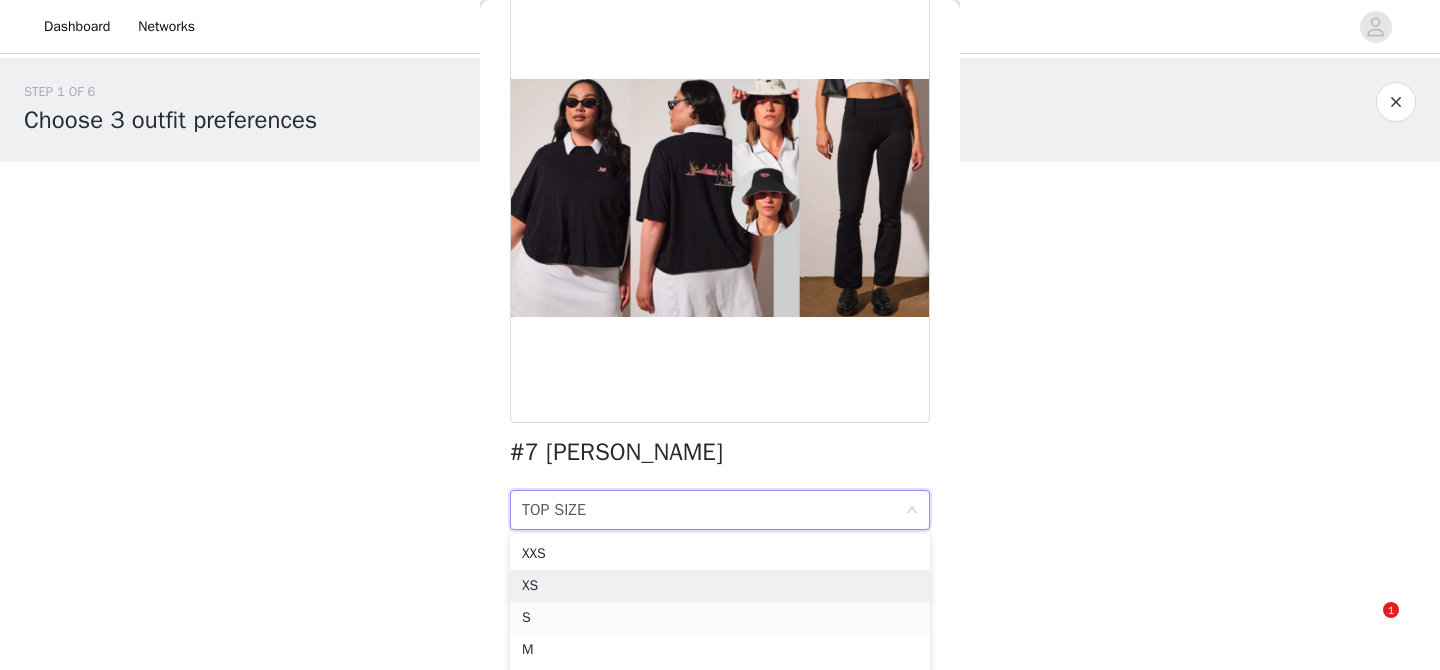 click on "S" at bounding box center (720, 618) 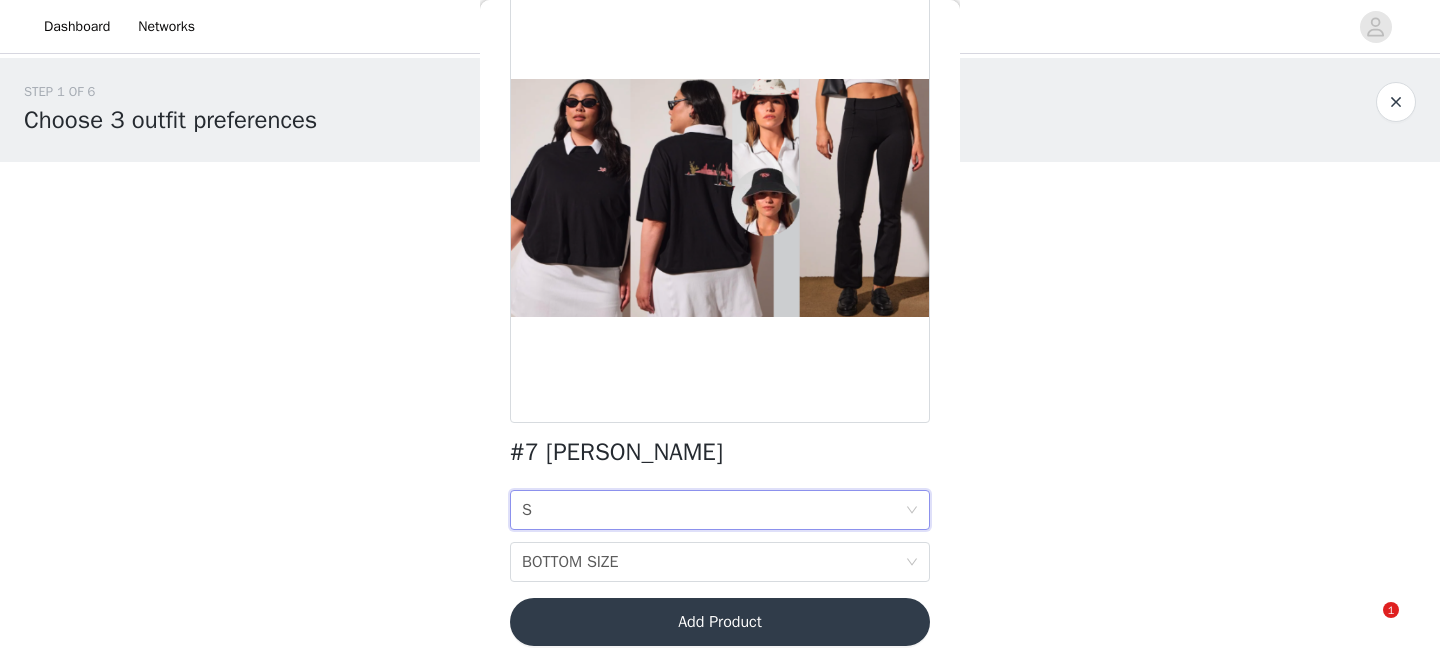 click on "TOP SIZE S" at bounding box center (713, 510) 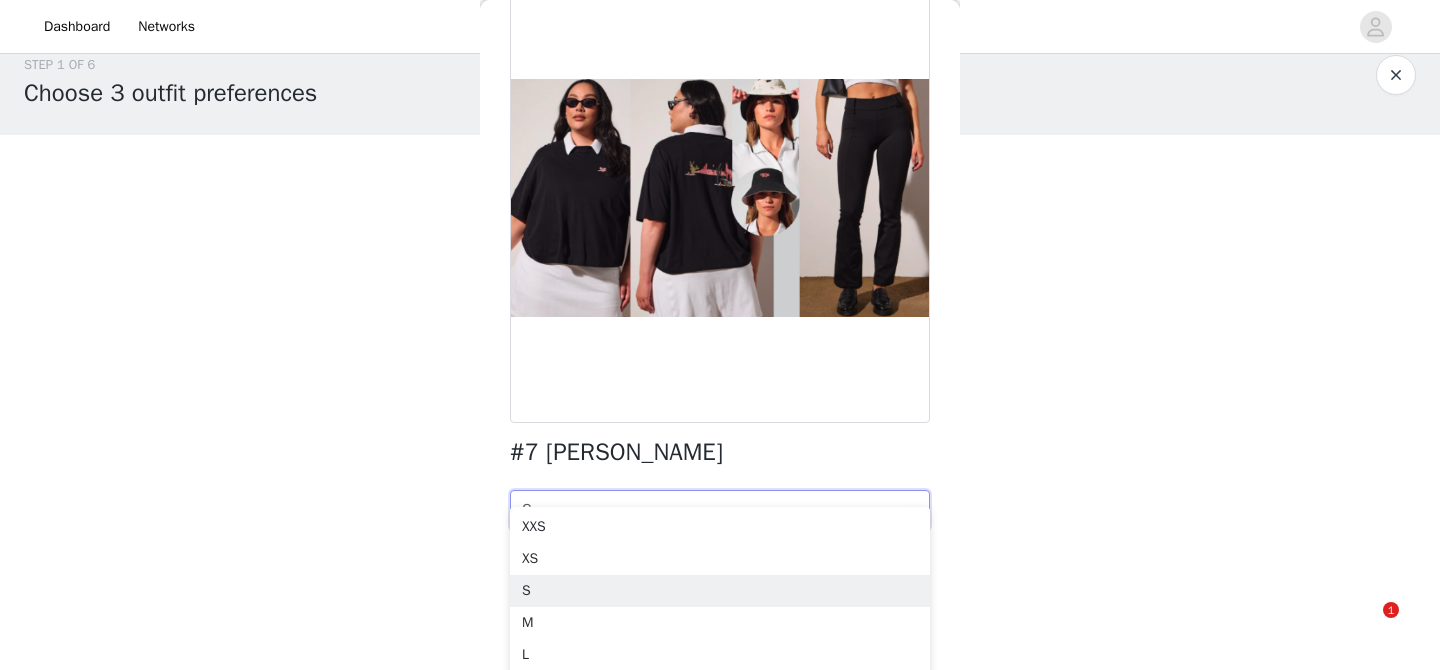 scroll, scrollTop: 46, scrollLeft: 0, axis: vertical 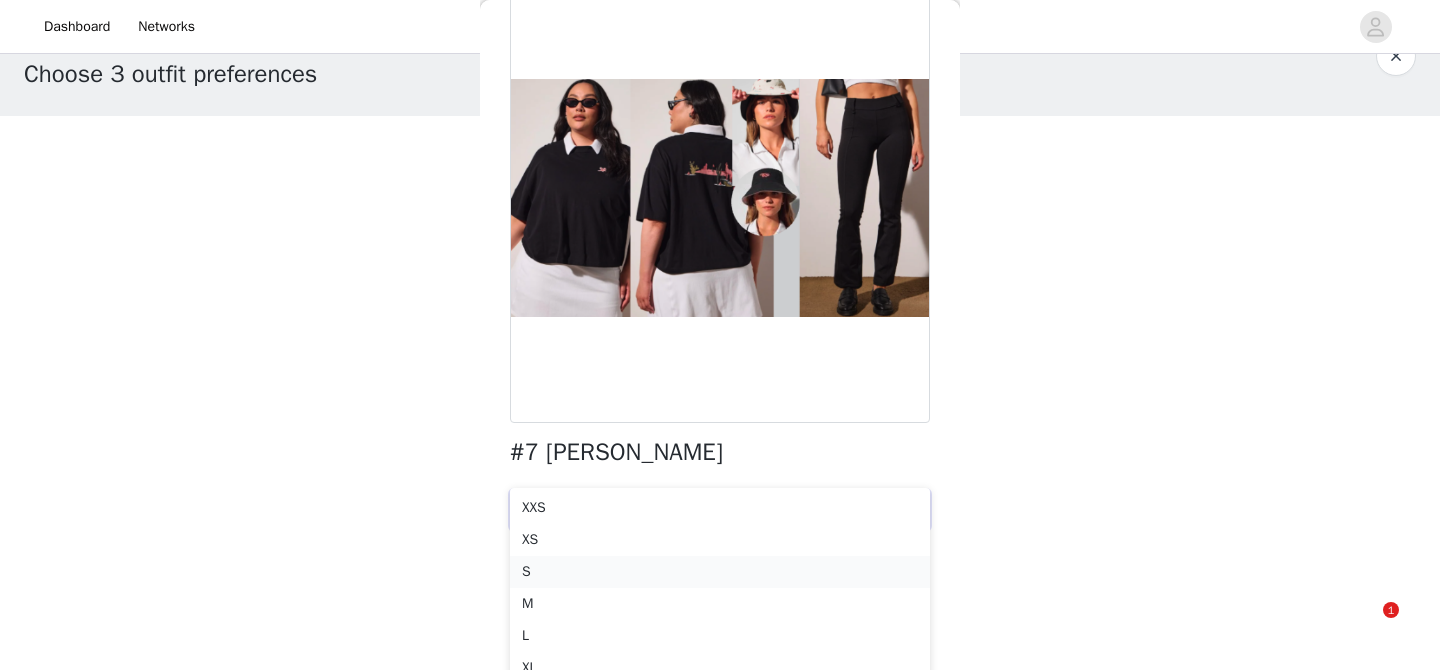 click on "S" at bounding box center (720, 572) 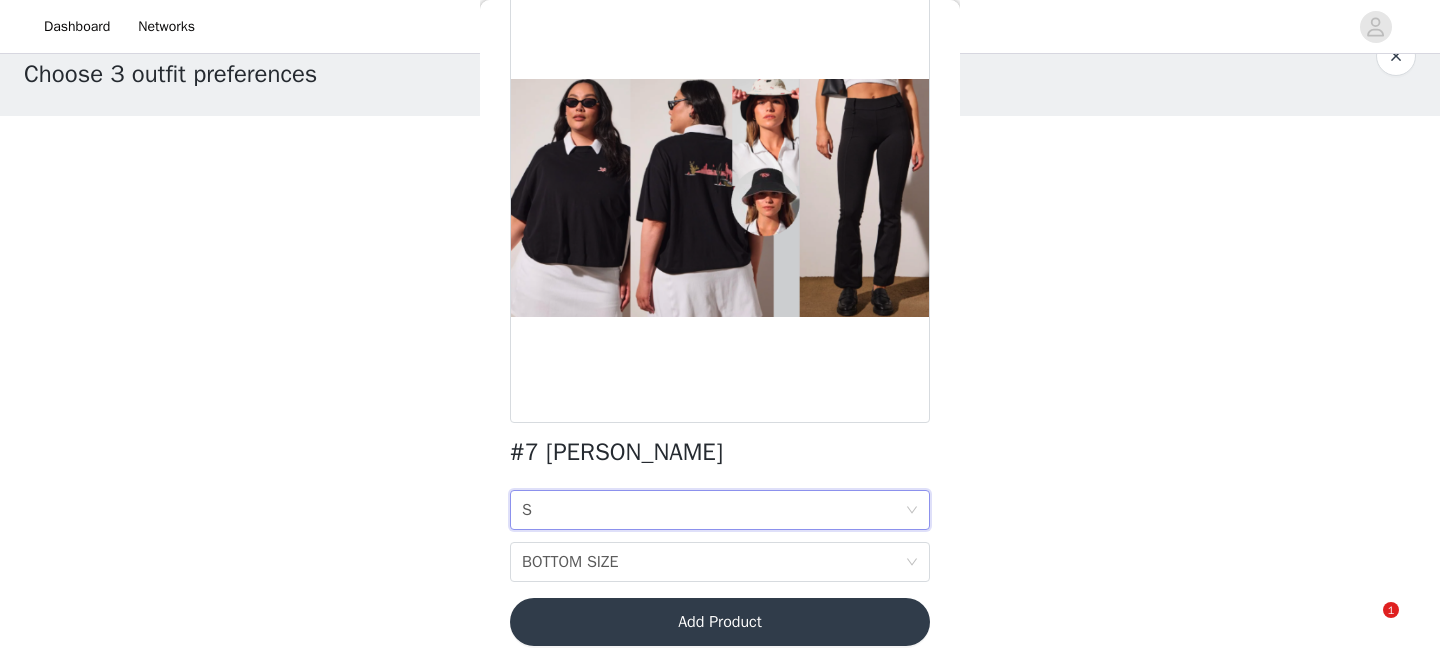 scroll, scrollTop: 0, scrollLeft: 0, axis: both 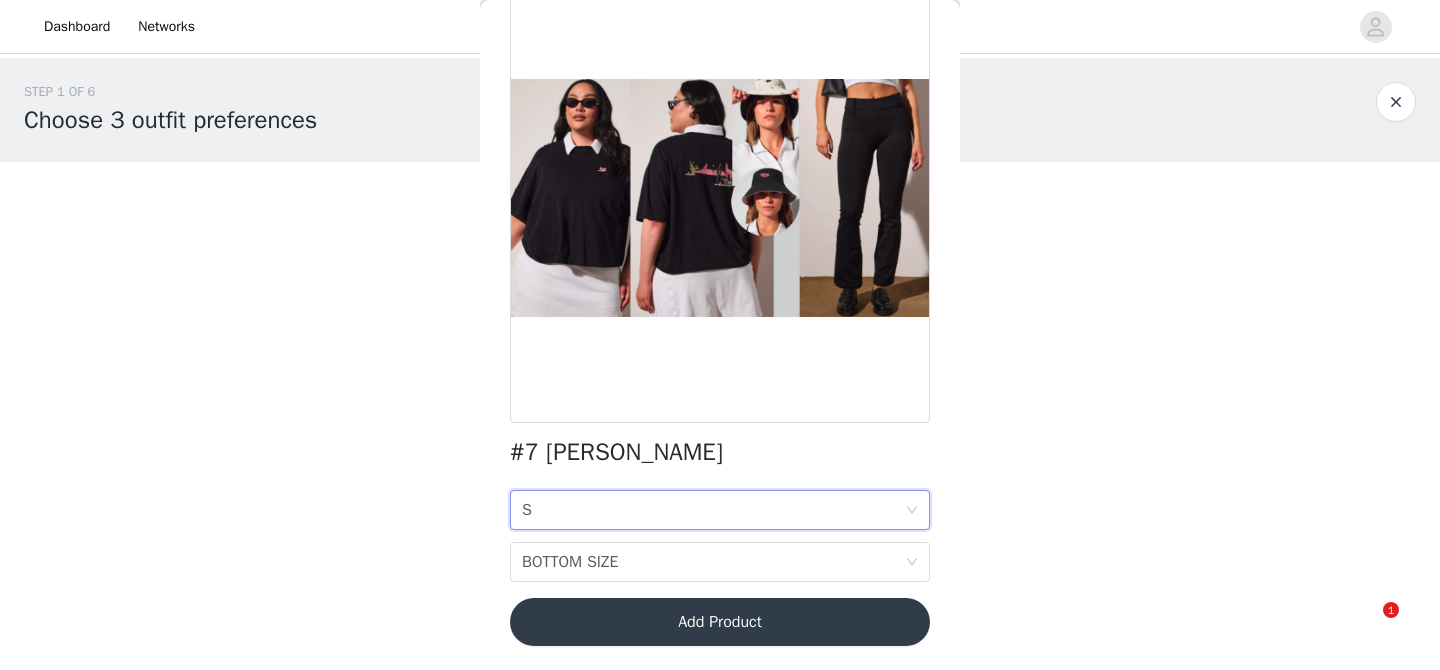 click on "#7 [PERSON_NAME]               TOP SIZE S BOTTOM SIZE BOTTOM SIZE     Add Product" at bounding box center (720, 321) 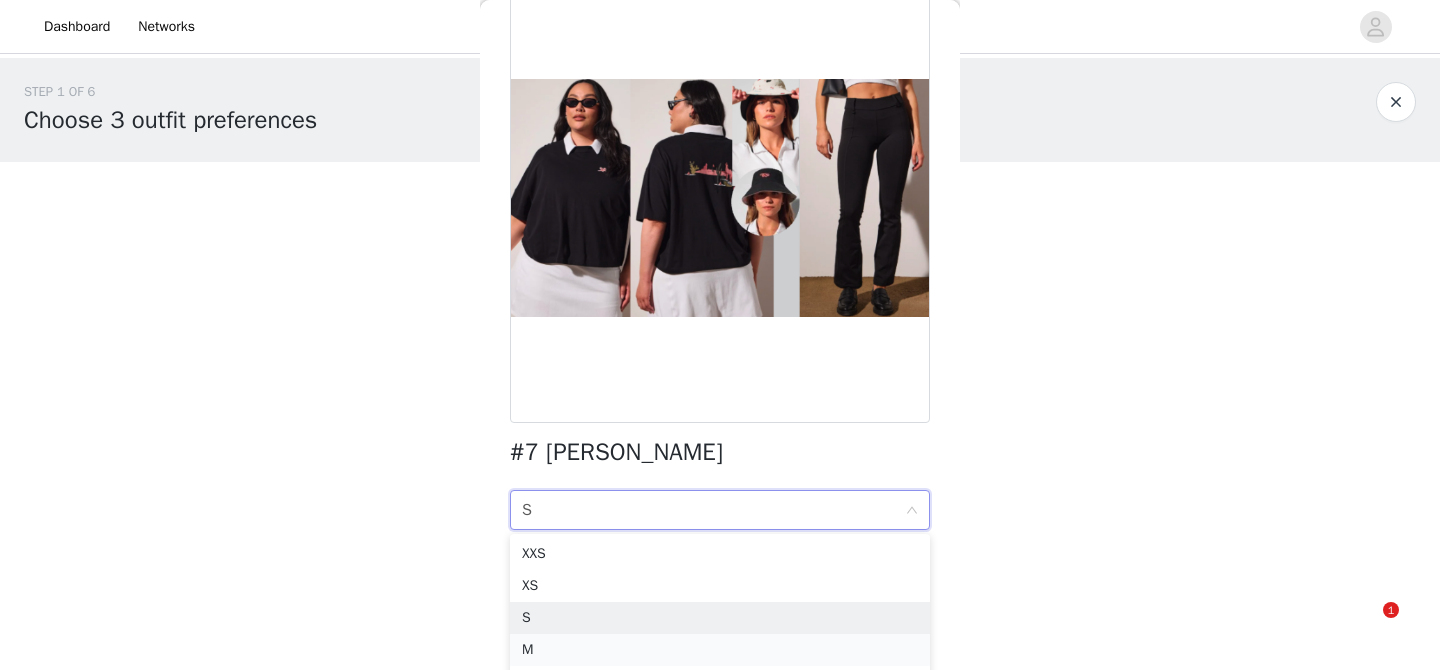 click on "M" at bounding box center [720, 650] 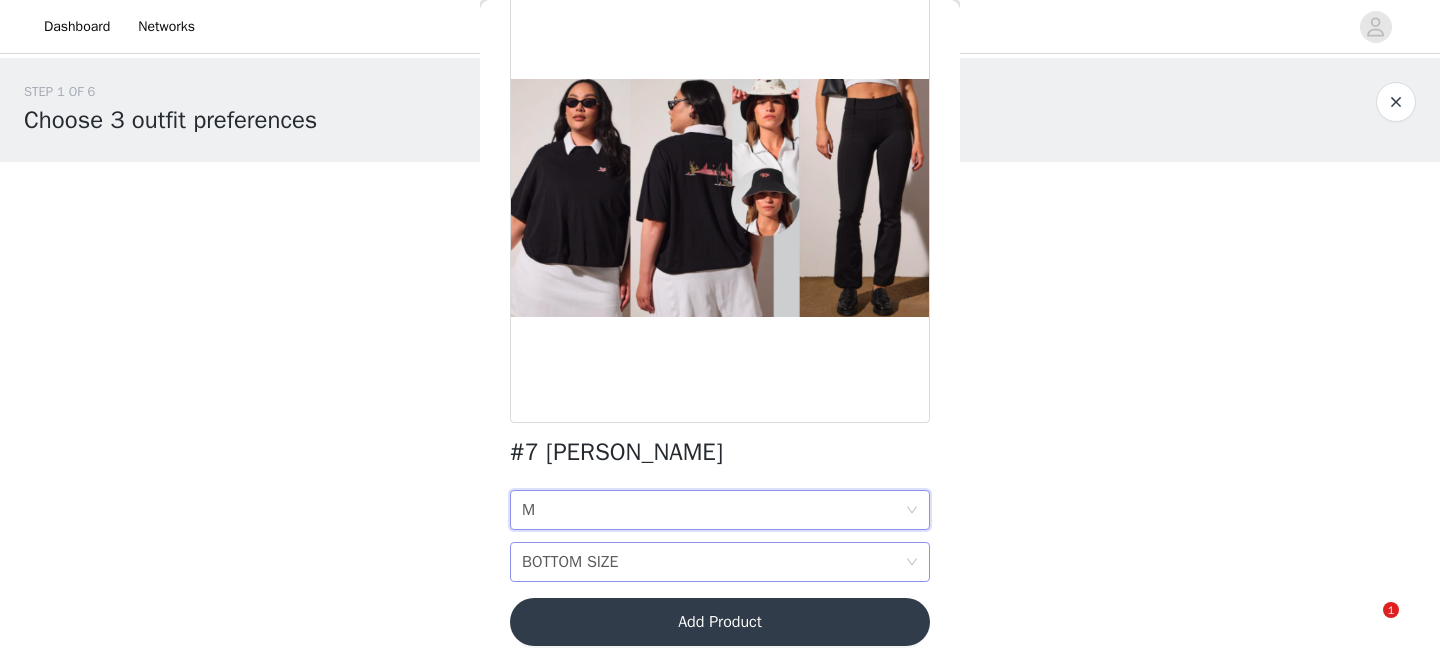 click on "BOTTOM SIZE" at bounding box center (570, 562) 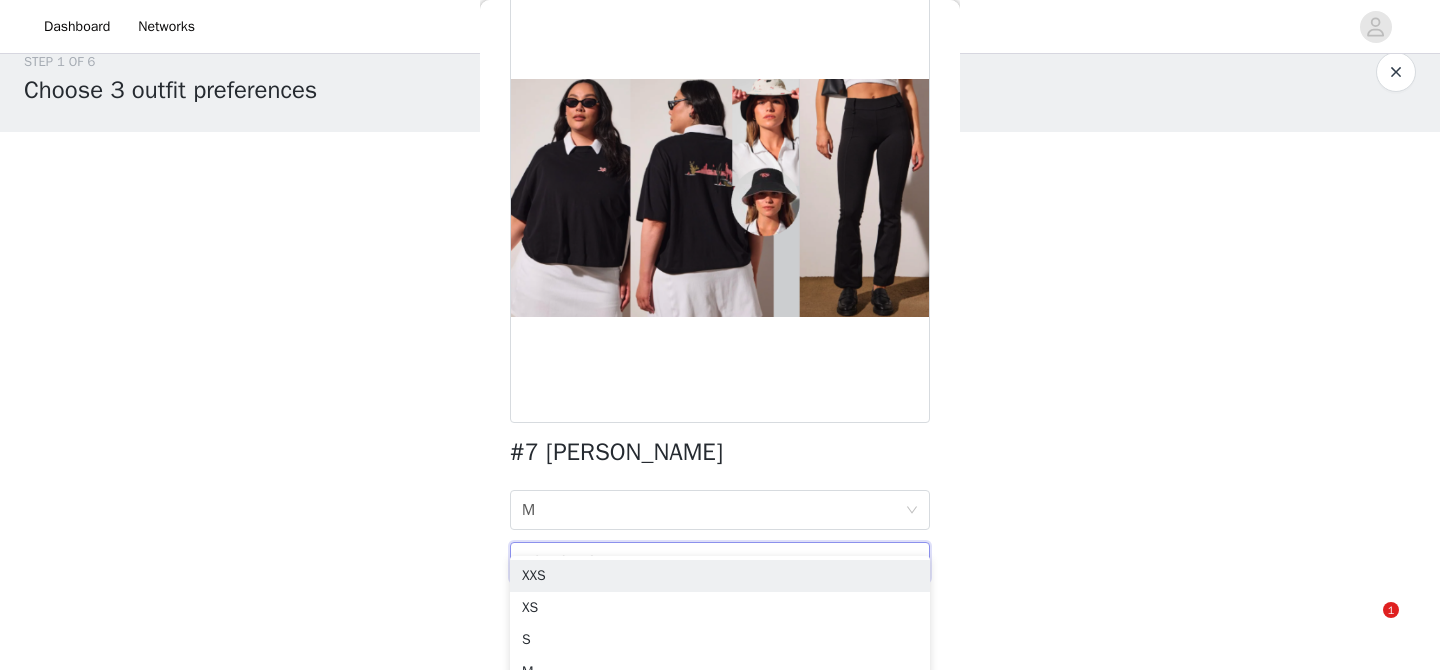 scroll, scrollTop: 32, scrollLeft: 0, axis: vertical 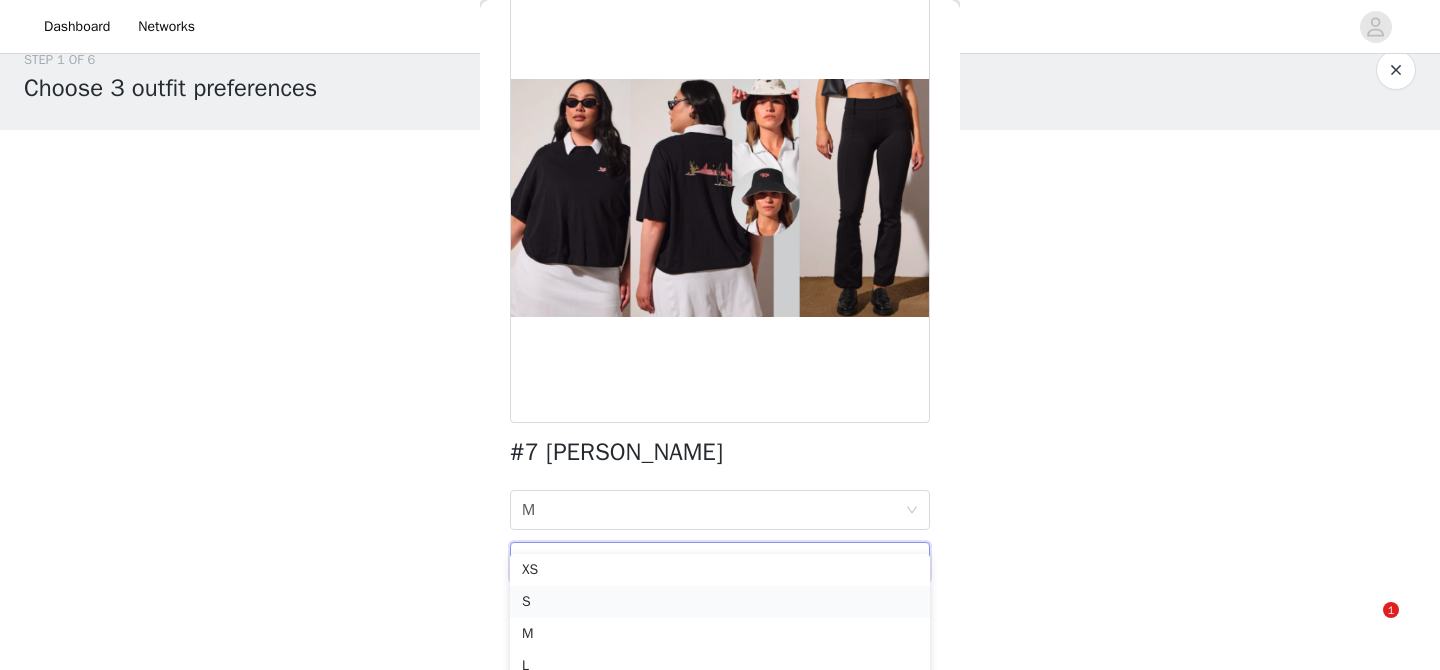 click on "S" at bounding box center [720, 602] 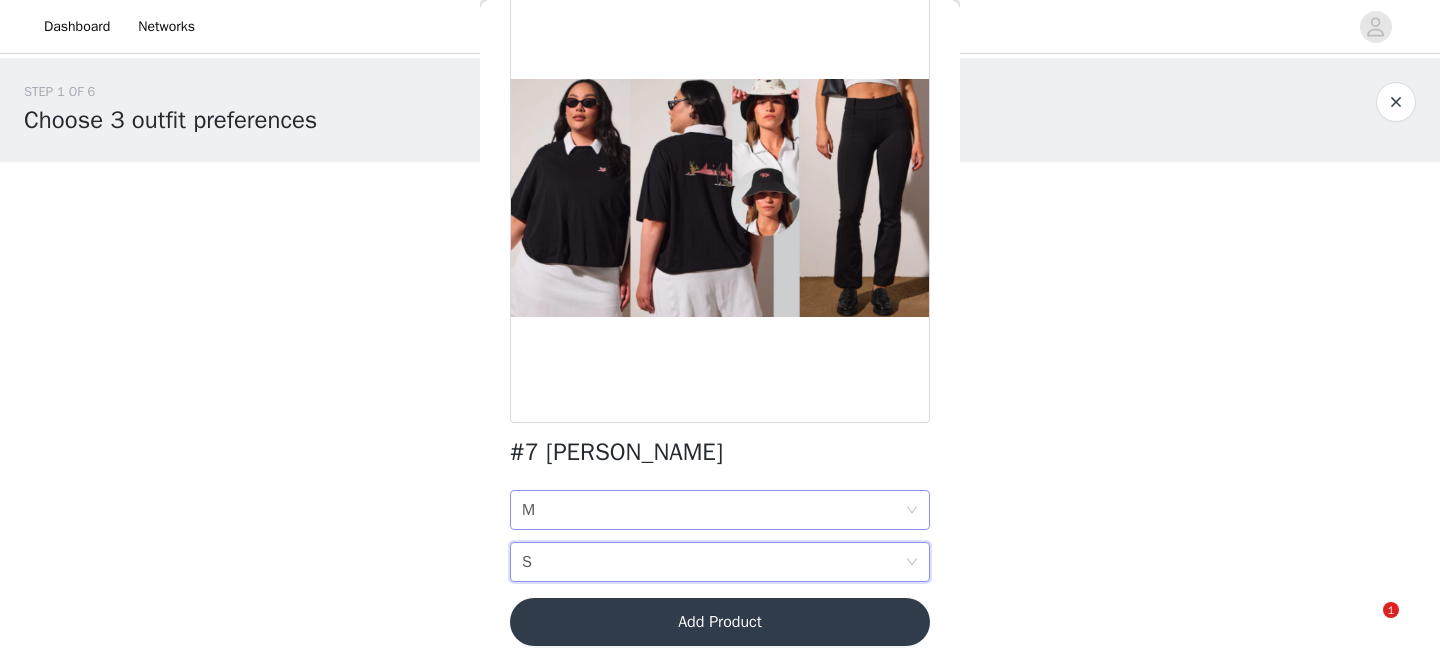 scroll, scrollTop: 0, scrollLeft: 0, axis: both 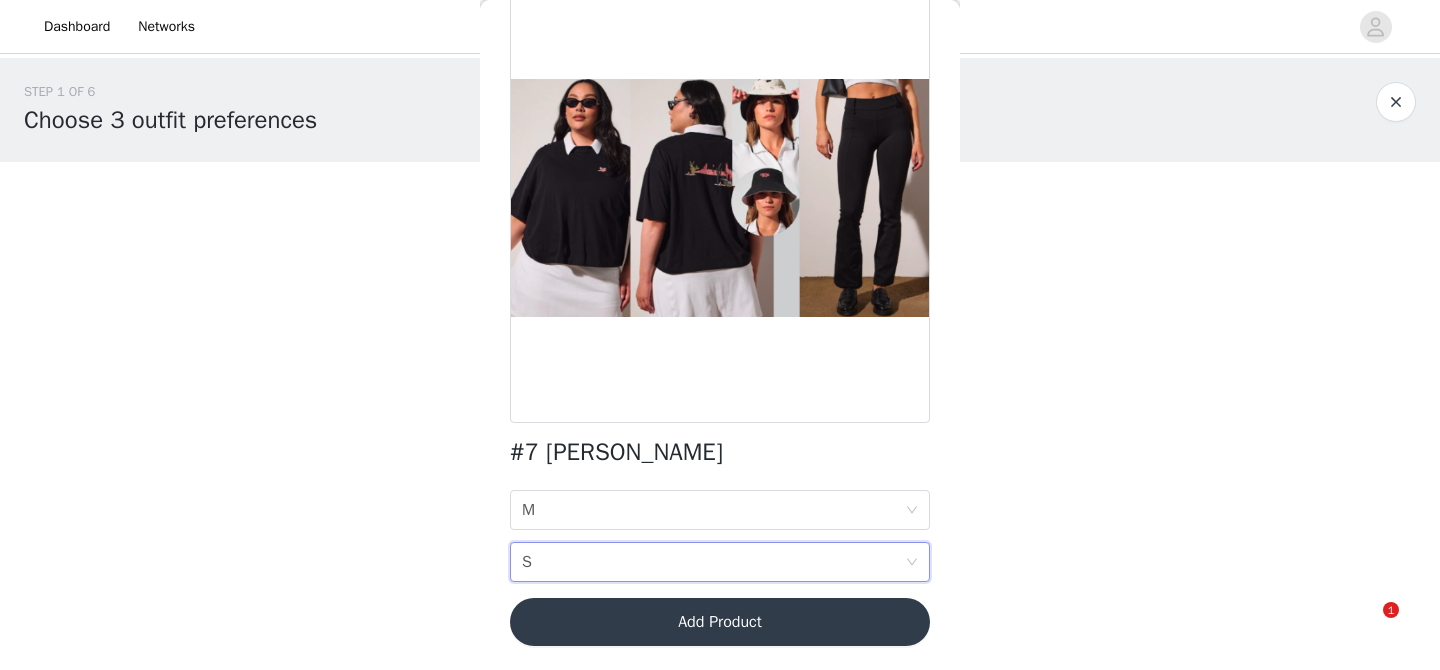 click on "BOTTOM SIZE S" at bounding box center [713, 562] 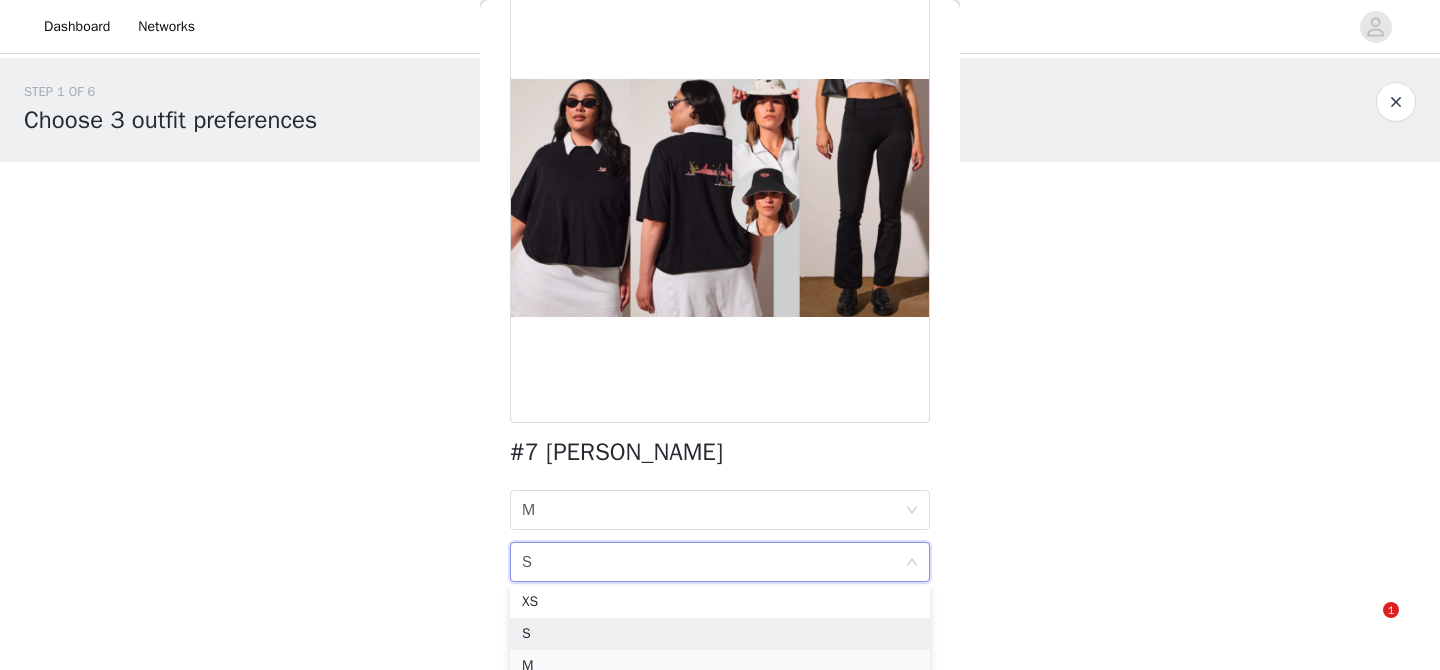 click on "M" at bounding box center (720, 666) 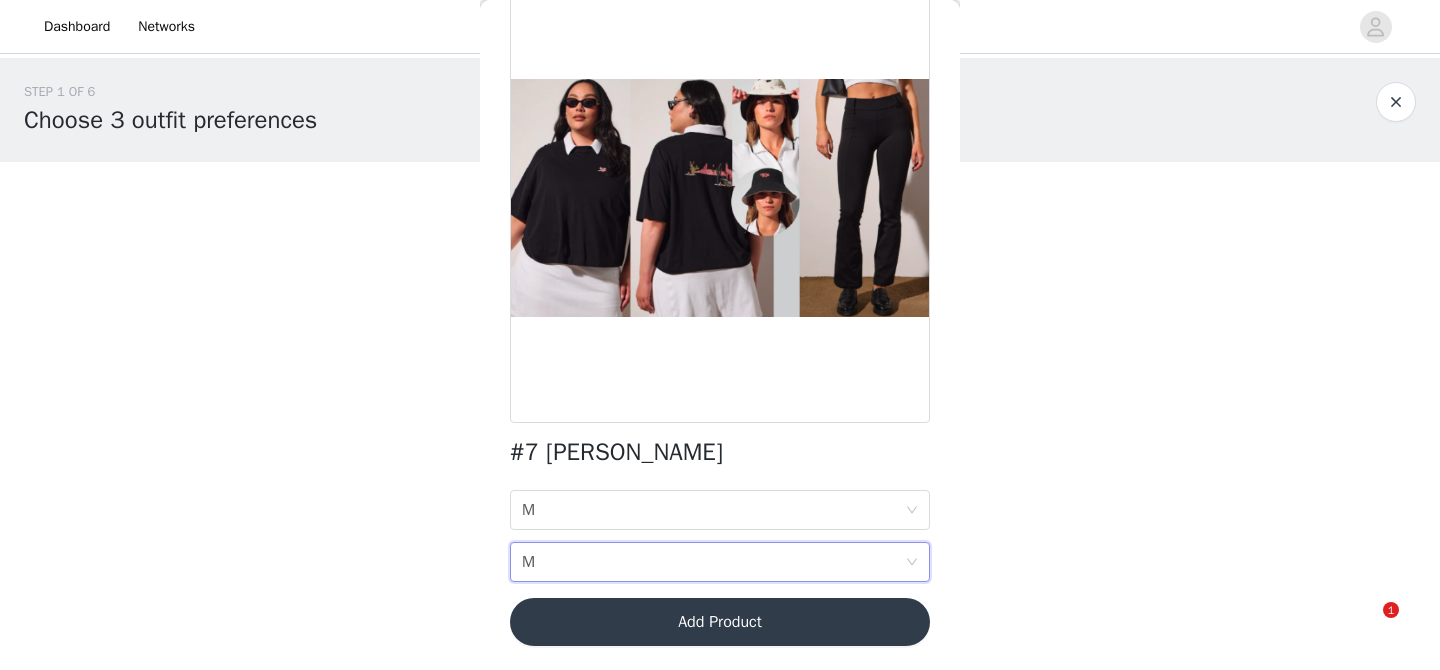 click on "Add Product" at bounding box center (720, 622) 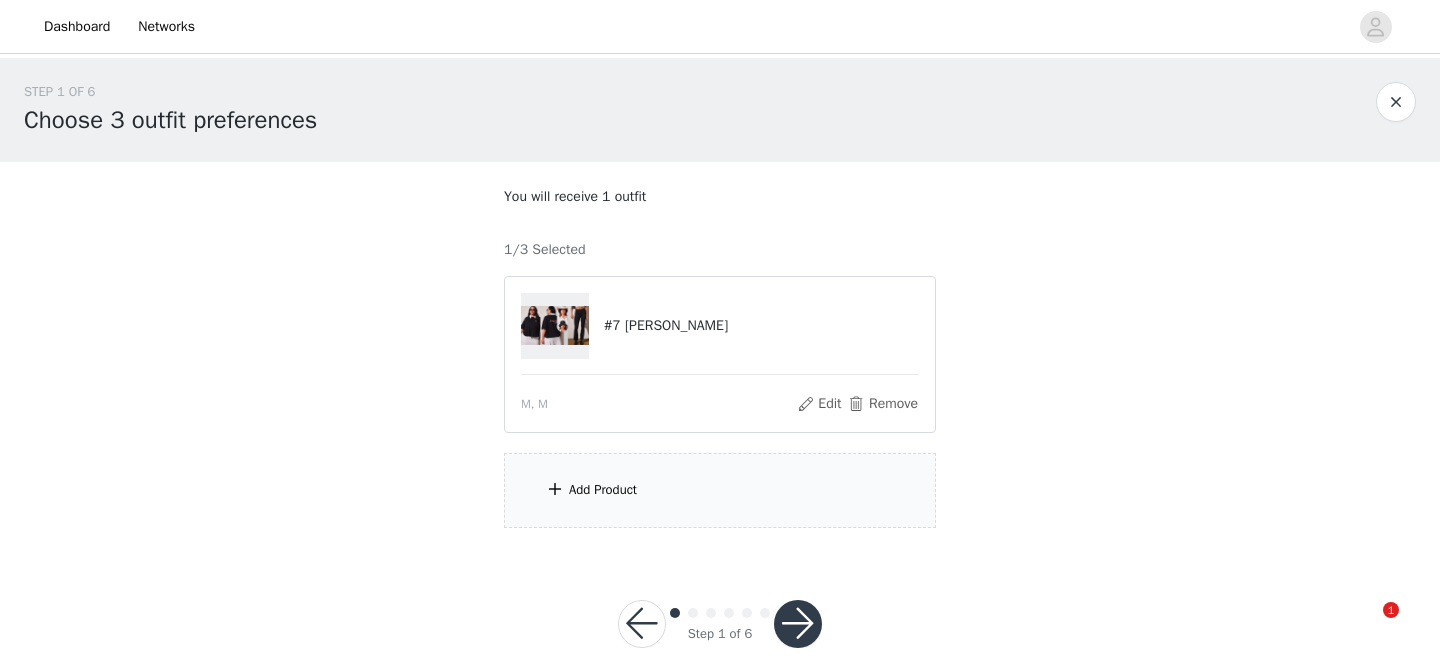 click on "Add Product" at bounding box center [720, 490] 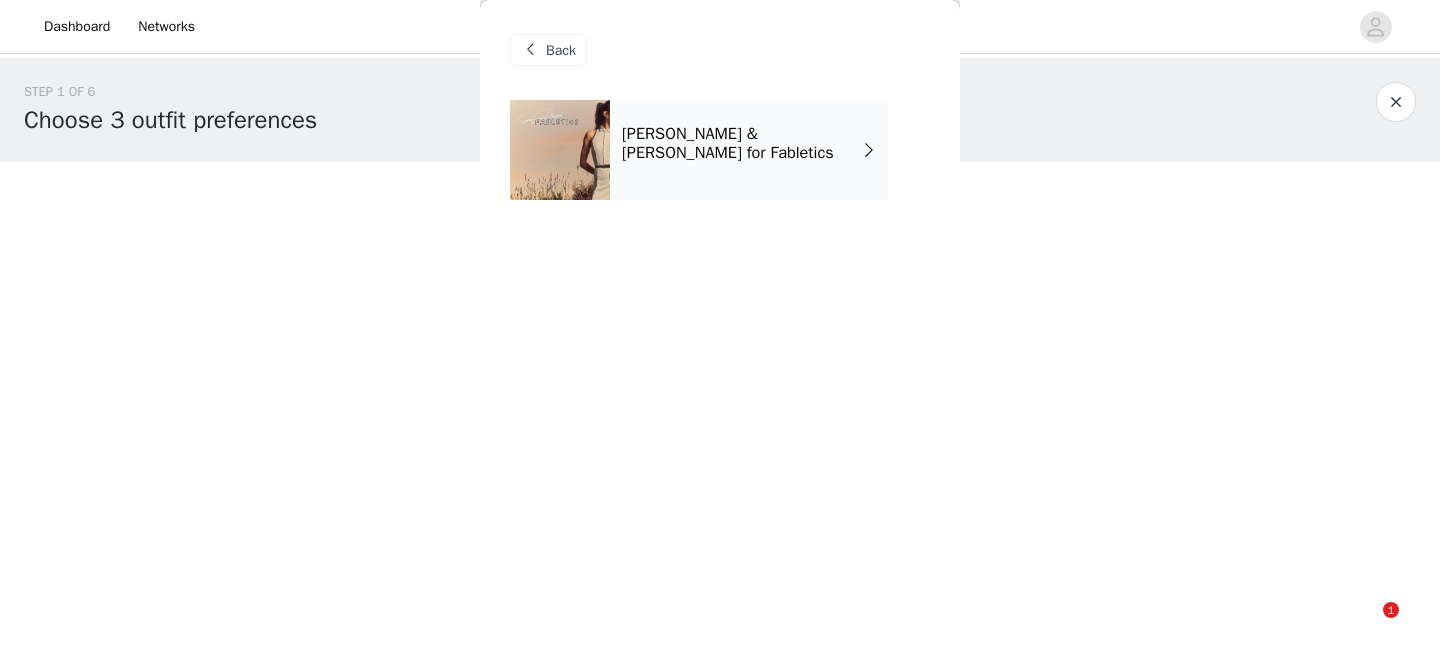 click on "[PERSON_NAME] & [PERSON_NAME] for Fabletics" at bounding box center [749, 150] 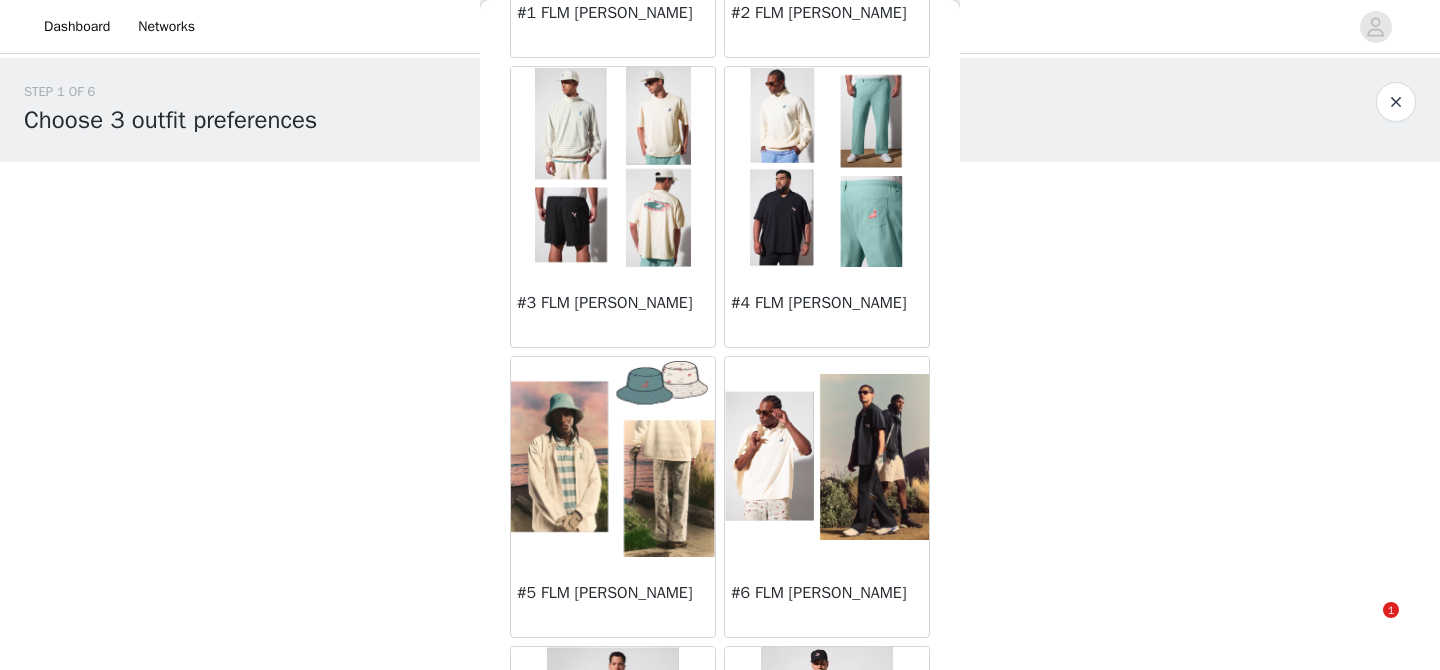 scroll, scrollTop: 2036, scrollLeft: 0, axis: vertical 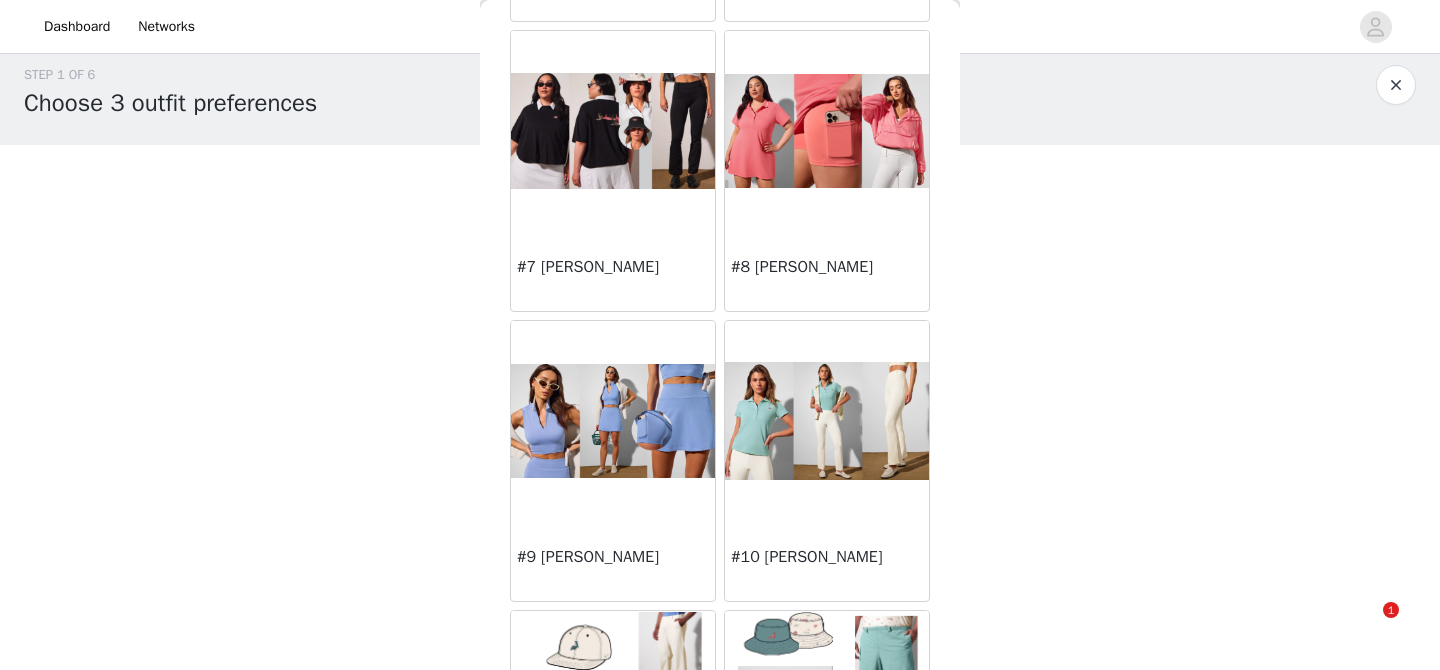 click at bounding box center (827, 420) 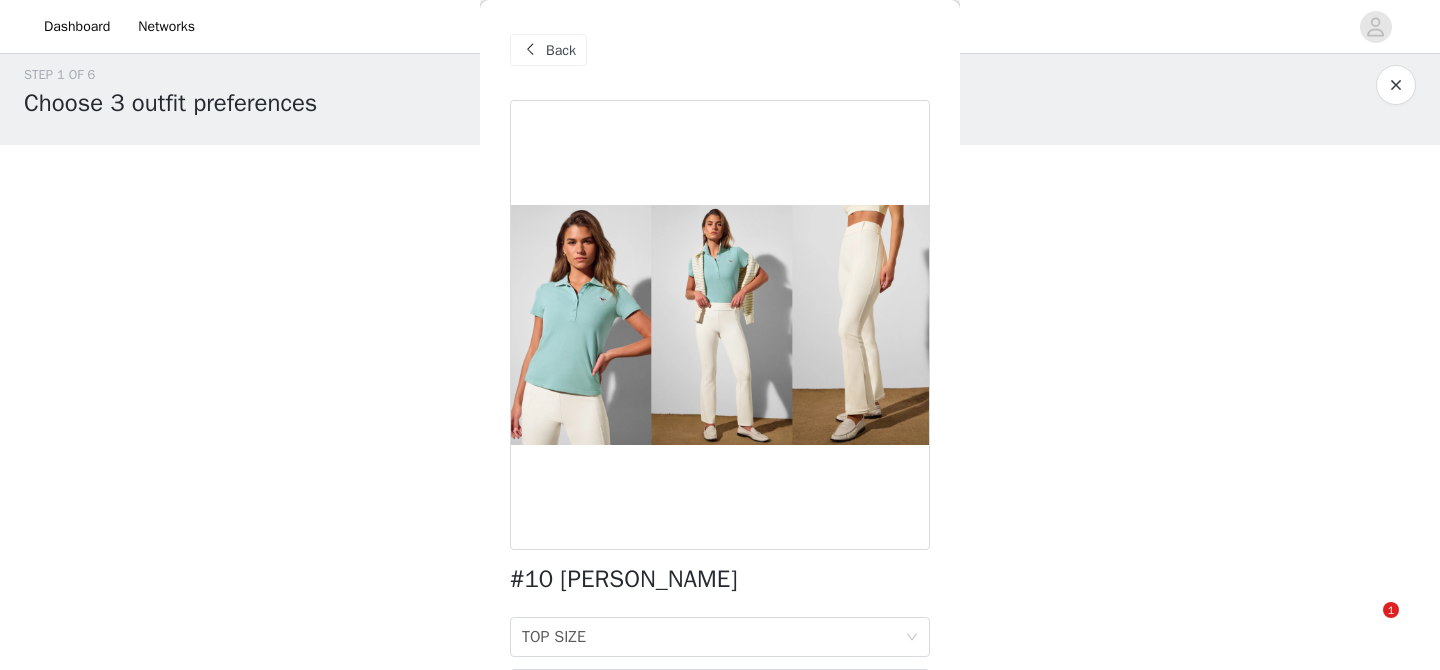 scroll, scrollTop: 87, scrollLeft: 0, axis: vertical 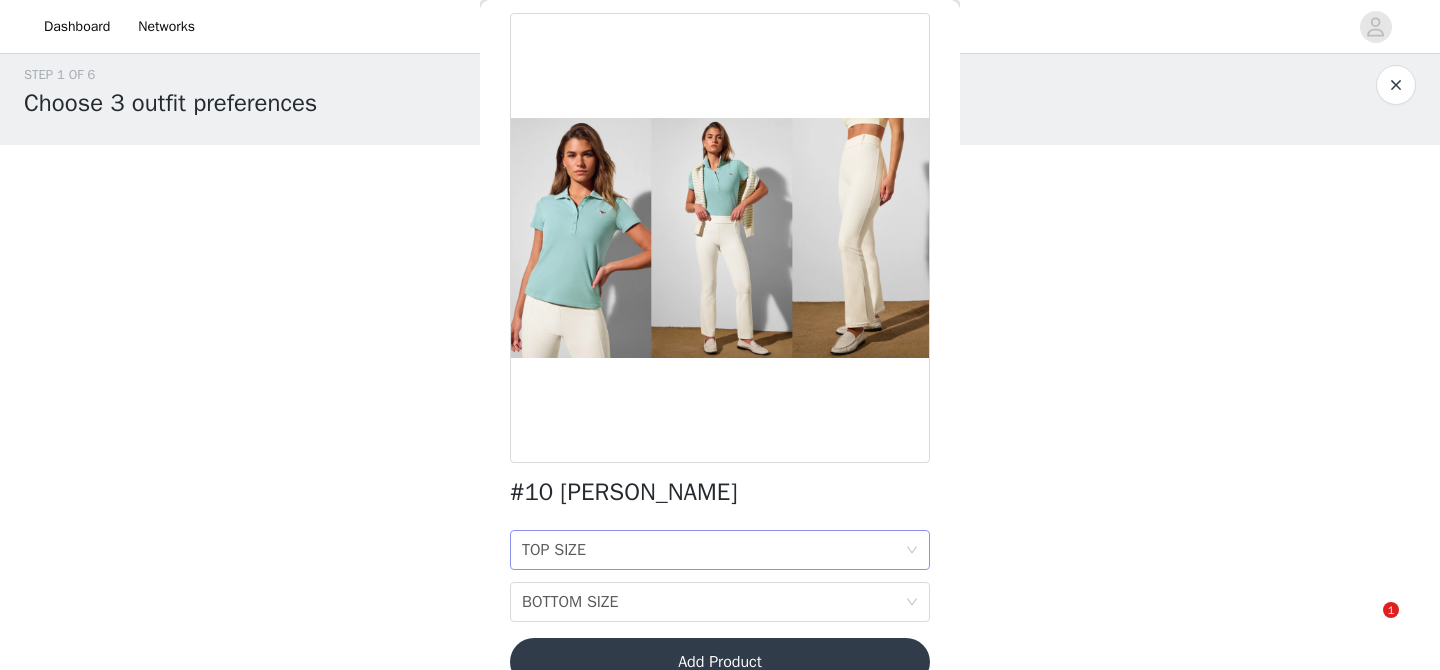 click on "TOP SIZE TOP SIZE" at bounding box center (713, 550) 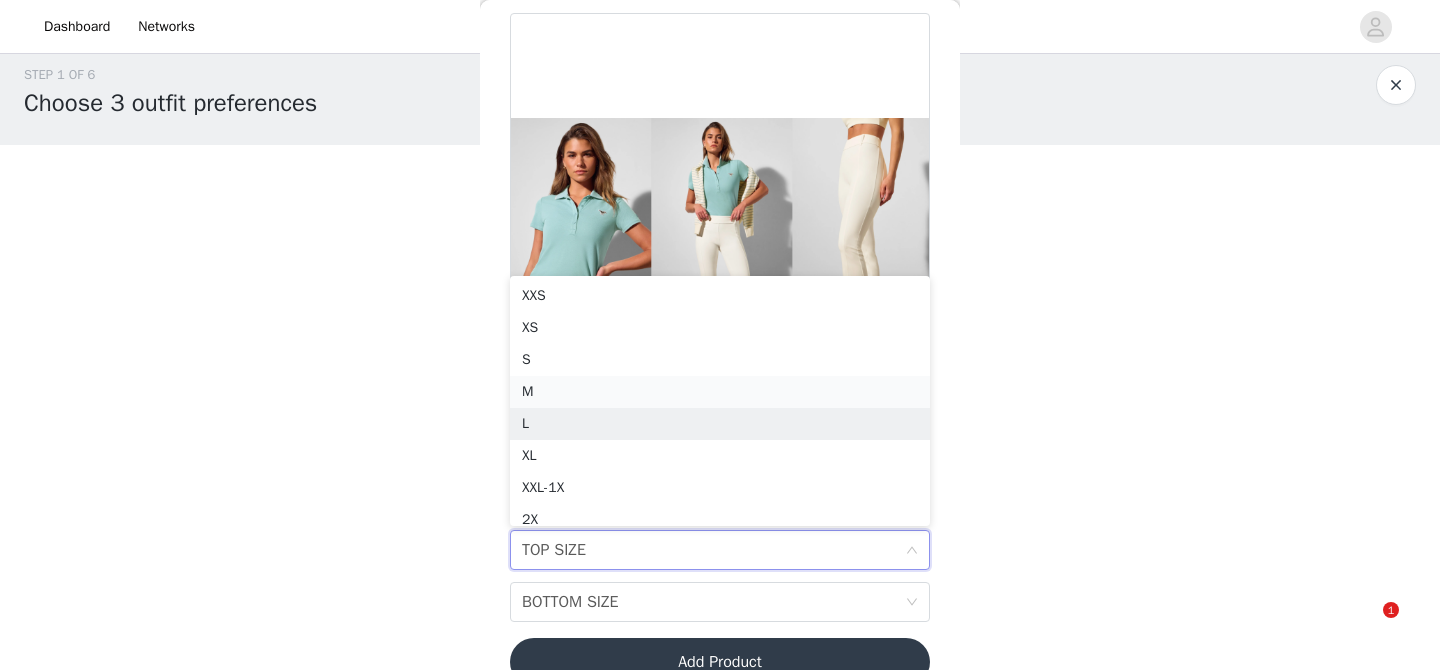 scroll, scrollTop: 10, scrollLeft: 0, axis: vertical 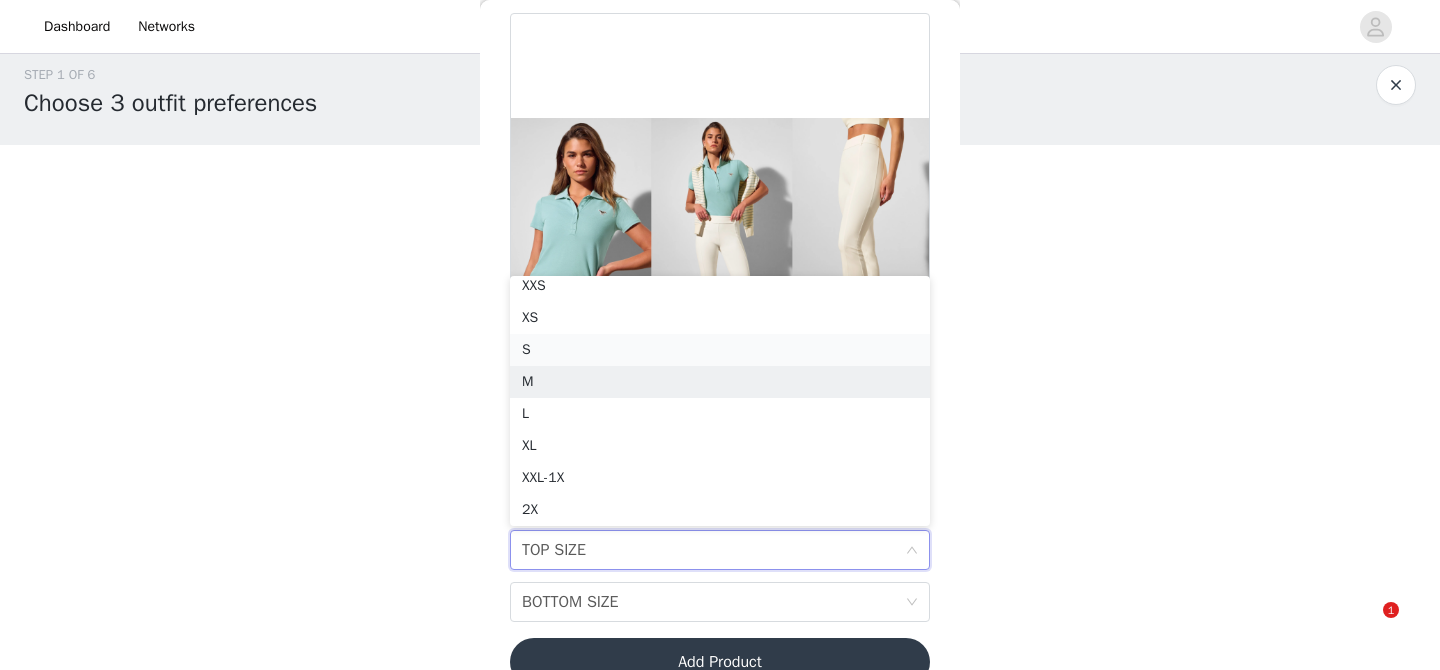click on "S" at bounding box center (720, 350) 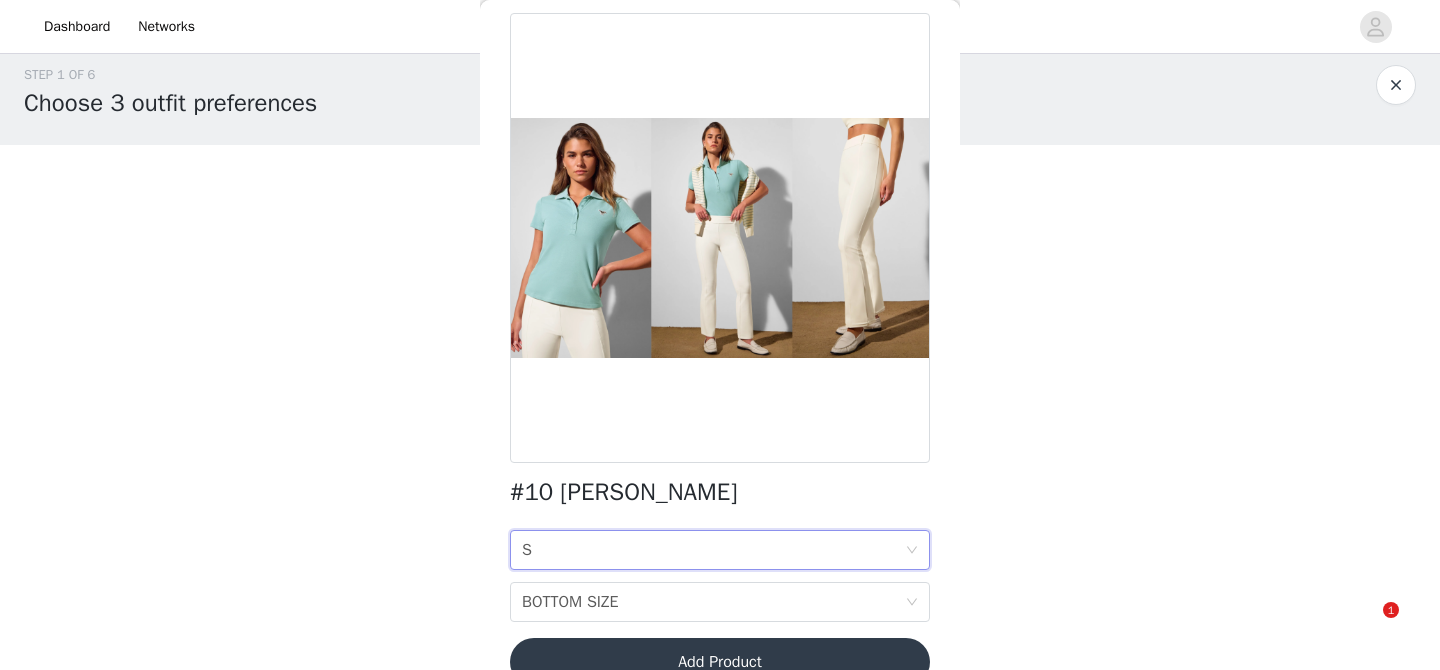 click on "#10 [PERSON_NAME]               TOP SIZE S BOTTOM SIZE BOTTOM SIZE     Add Product" at bounding box center (720, 361) 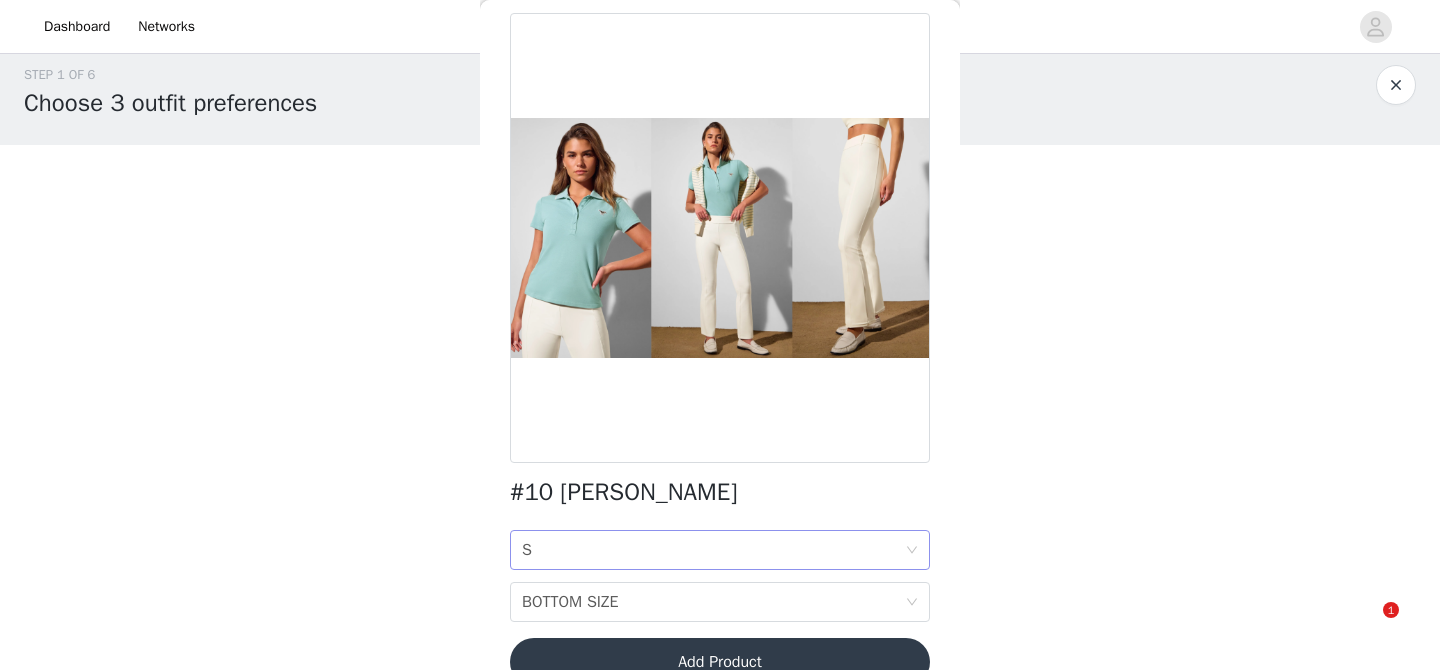 click on "TOP SIZE S" at bounding box center [713, 550] 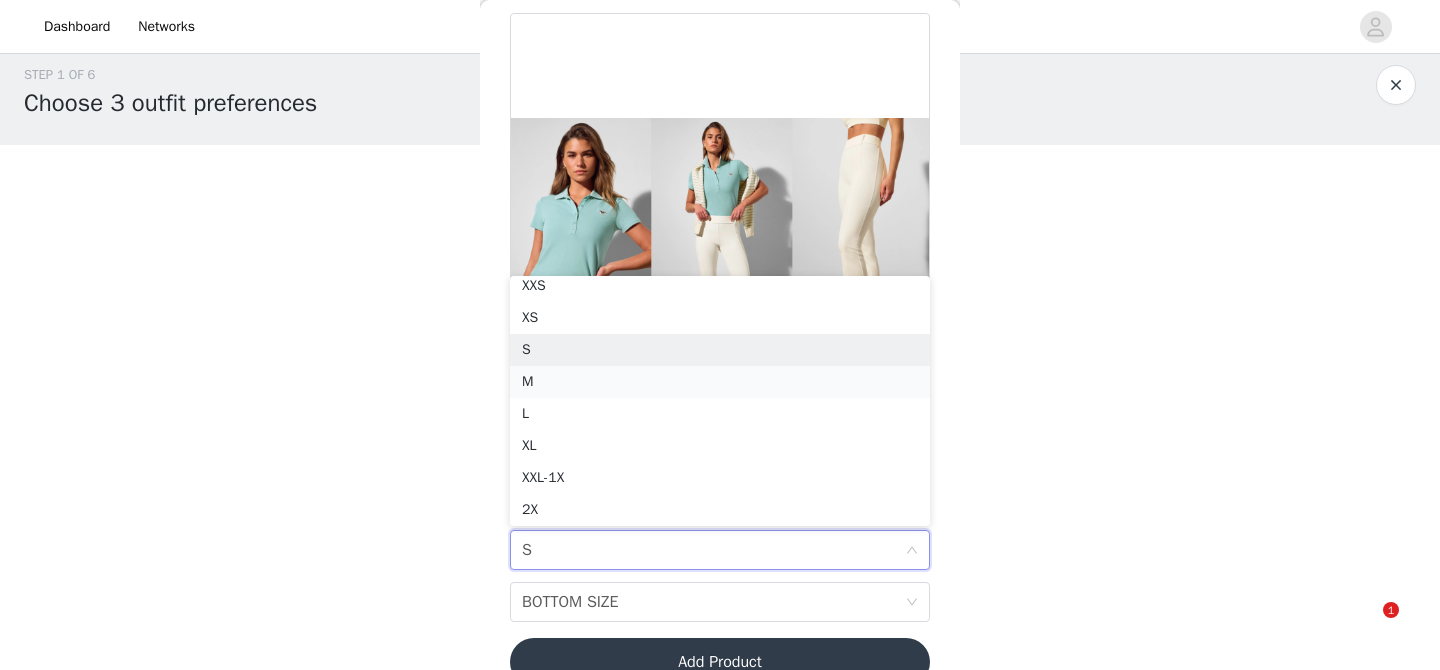 click on "M" at bounding box center (720, 382) 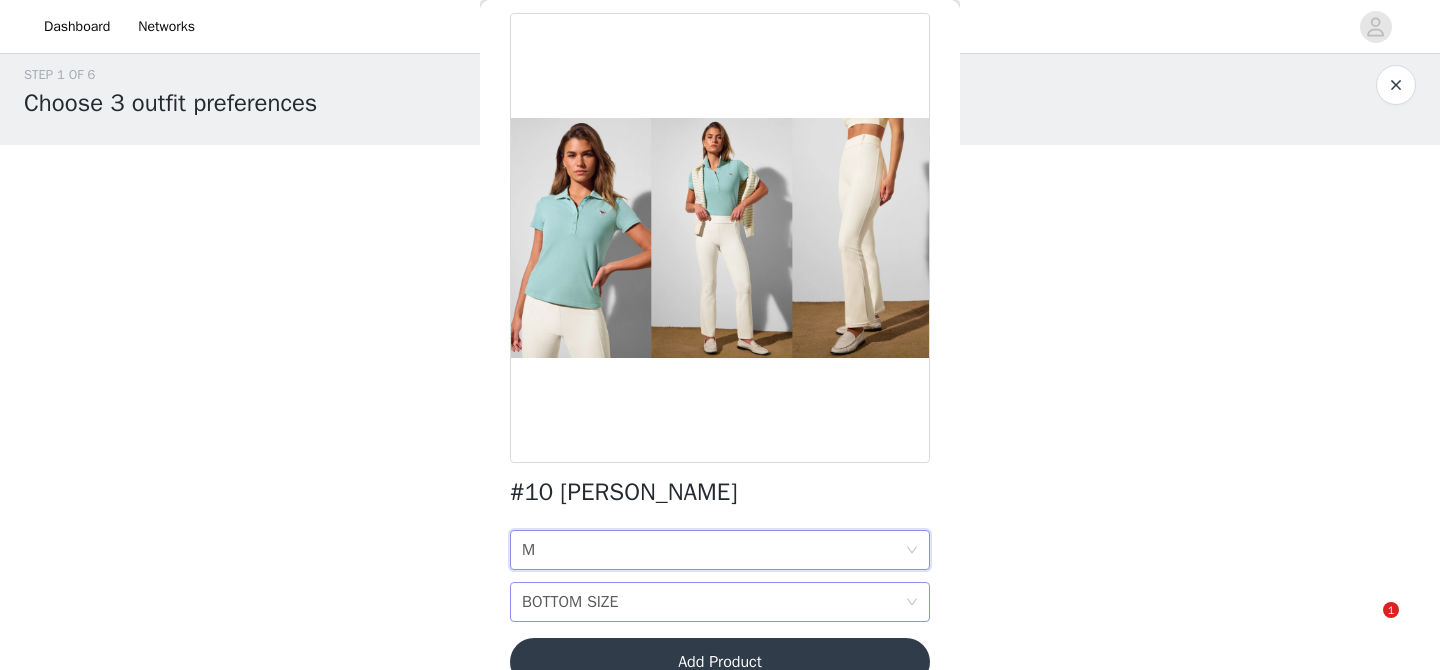 click on "BOTTOM SIZE" at bounding box center [570, 602] 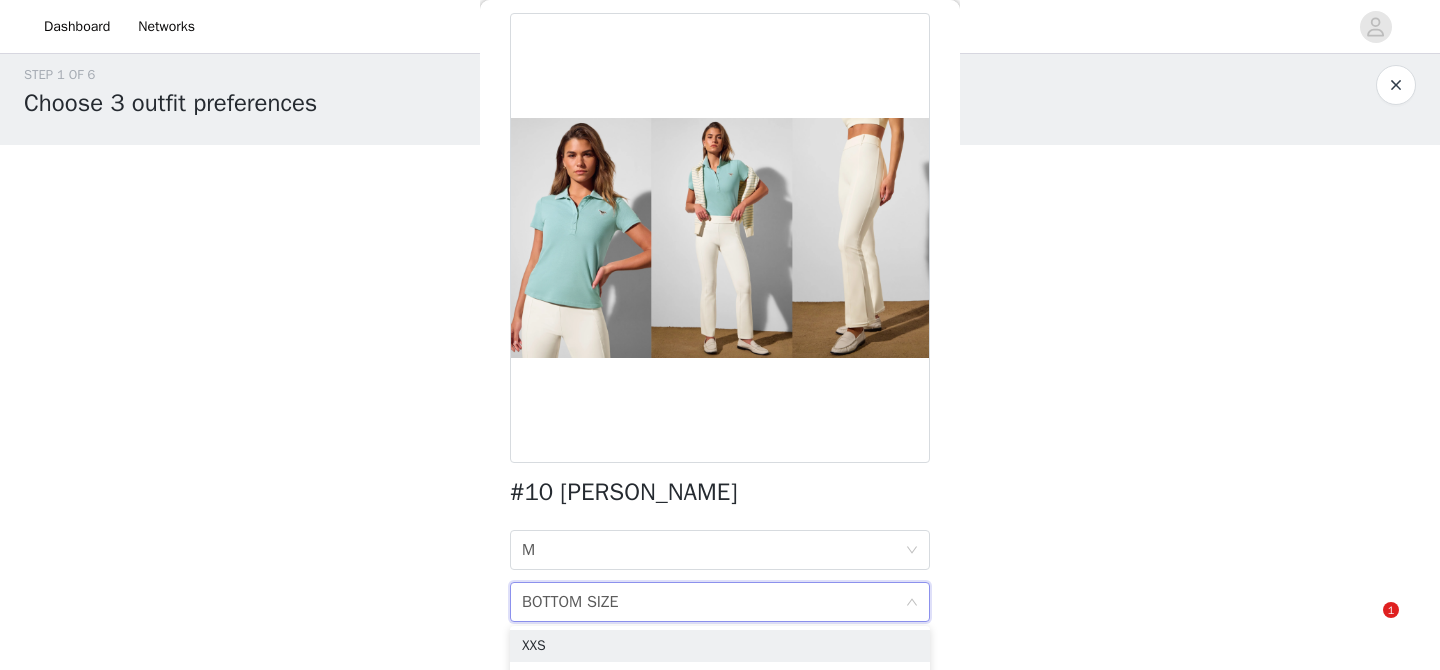 scroll, scrollTop: 127, scrollLeft: 0, axis: vertical 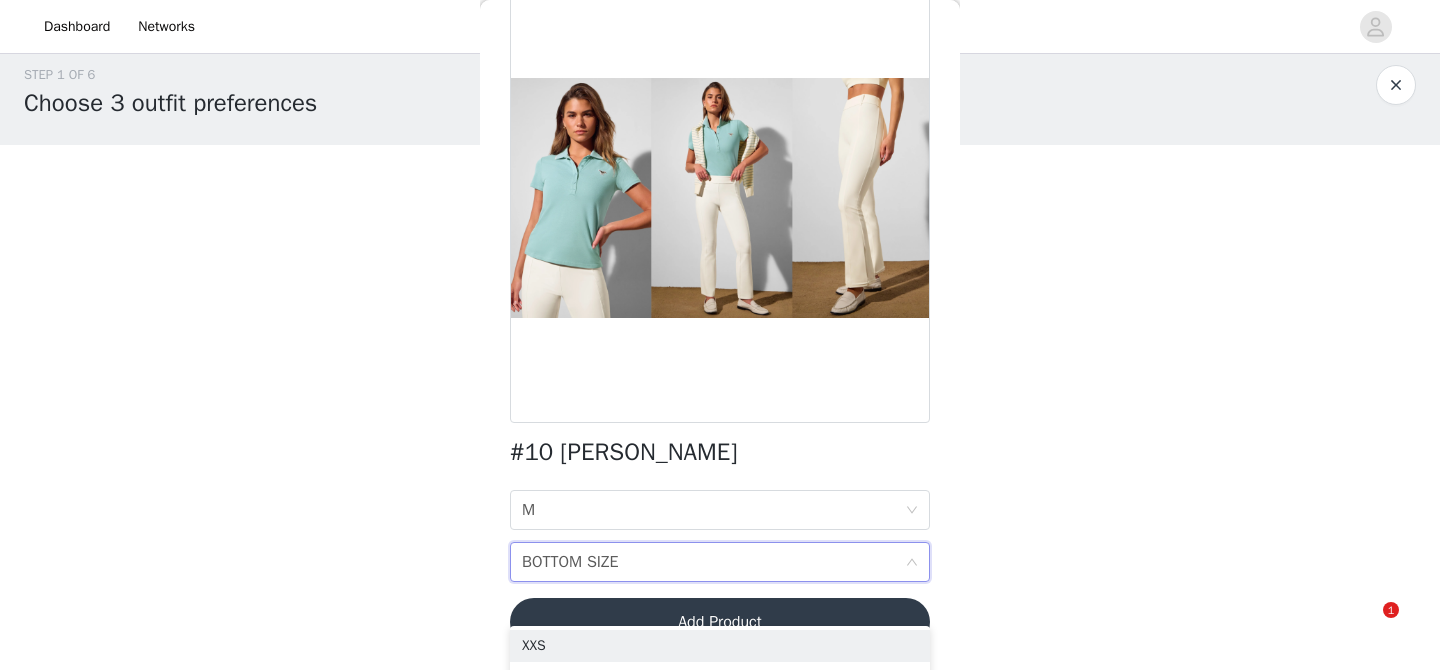 click on "BOTTOM SIZE" at bounding box center [570, 562] 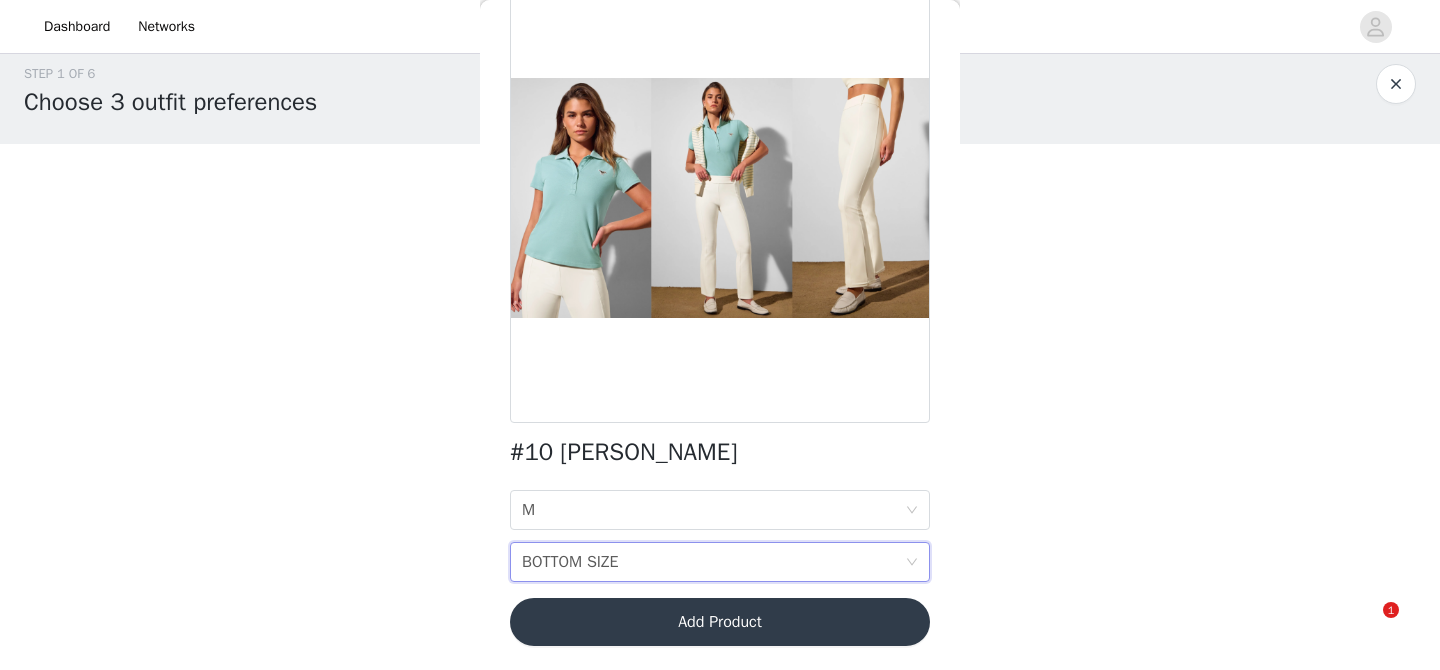 scroll, scrollTop: 25, scrollLeft: 0, axis: vertical 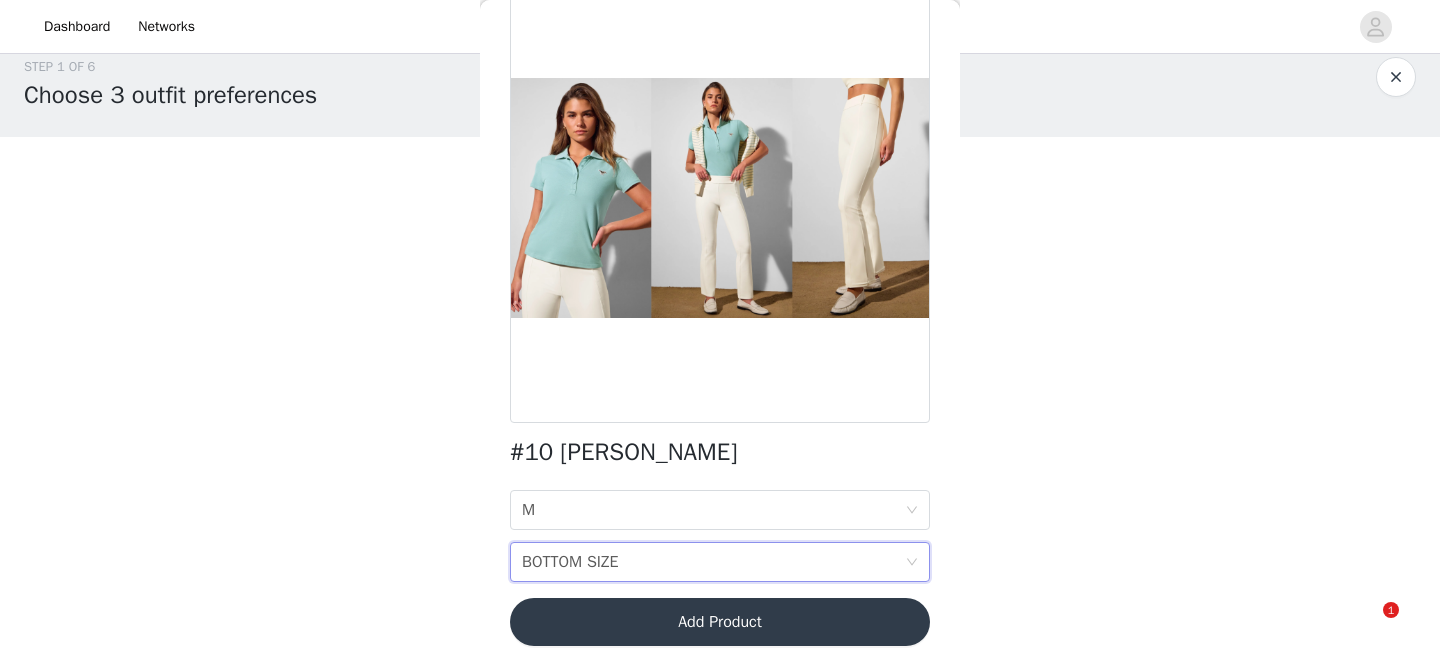 click on "BOTTOM SIZE" at bounding box center [570, 562] 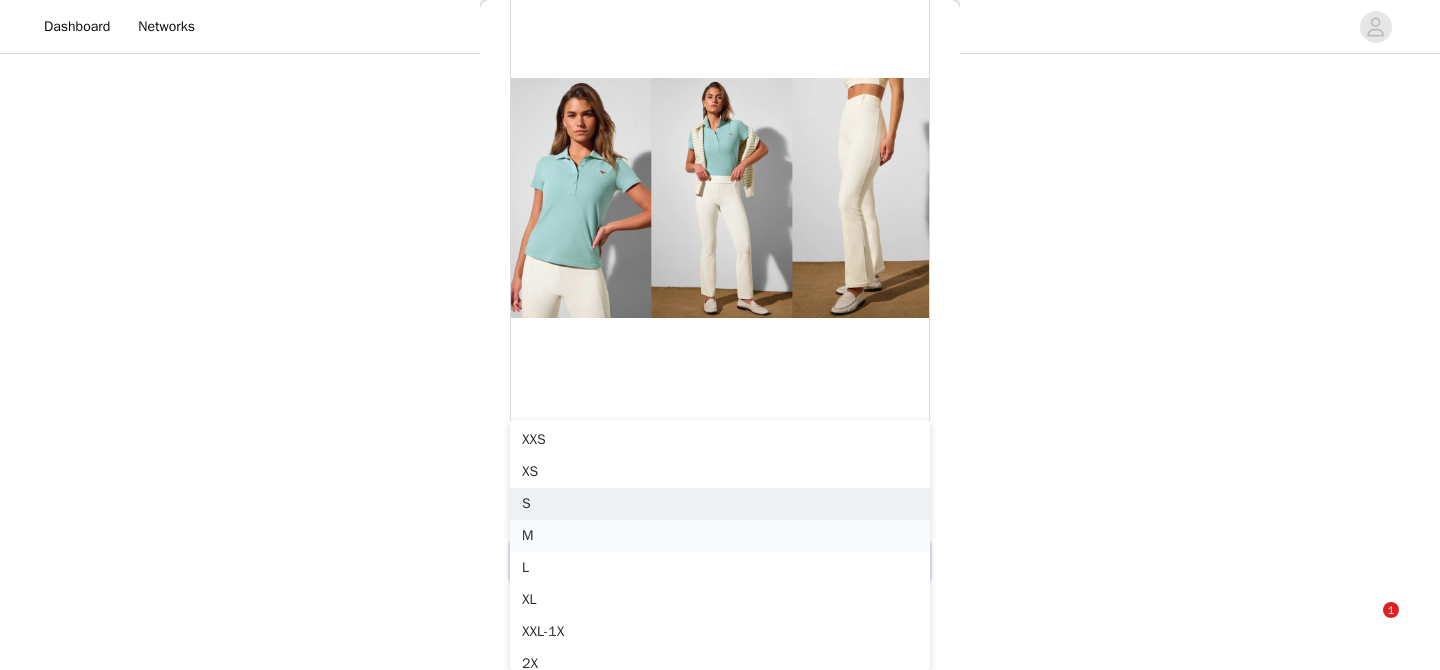 click on "M" at bounding box center [720, 536] 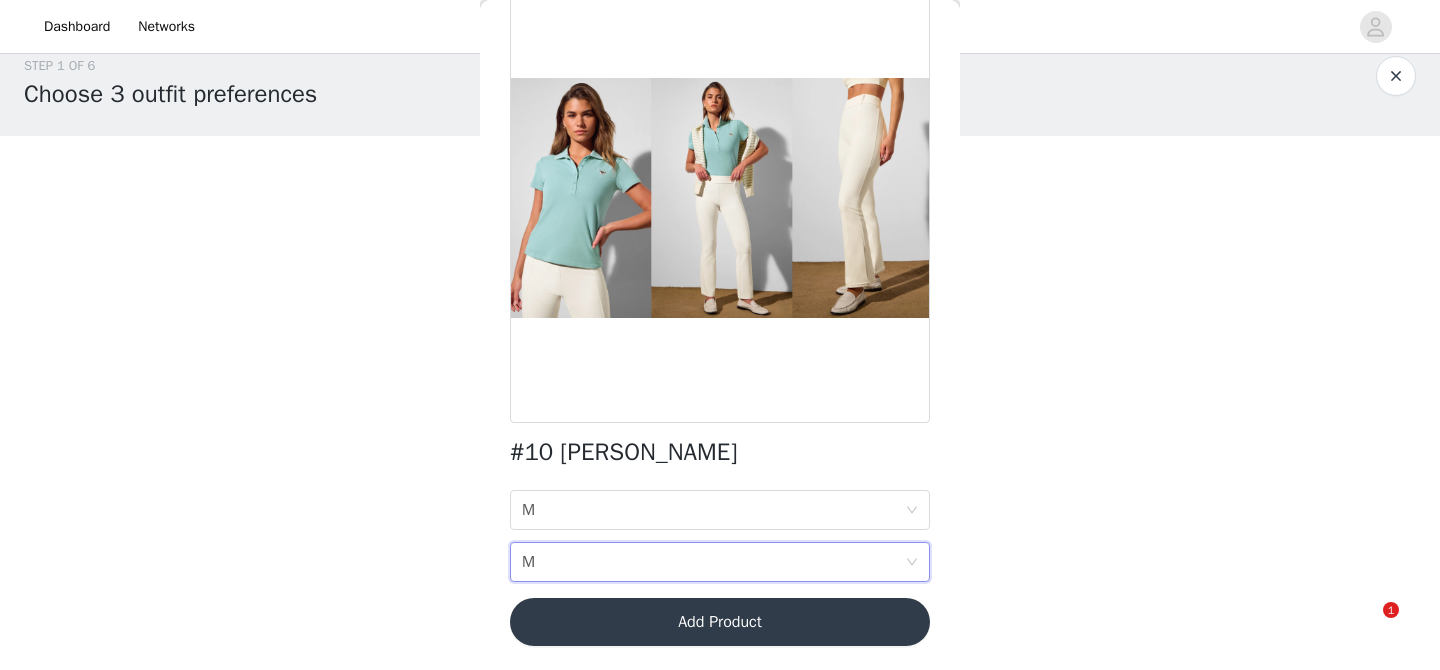scroll, scrollTop: 25, scrollLeft: 0, axis: vertical 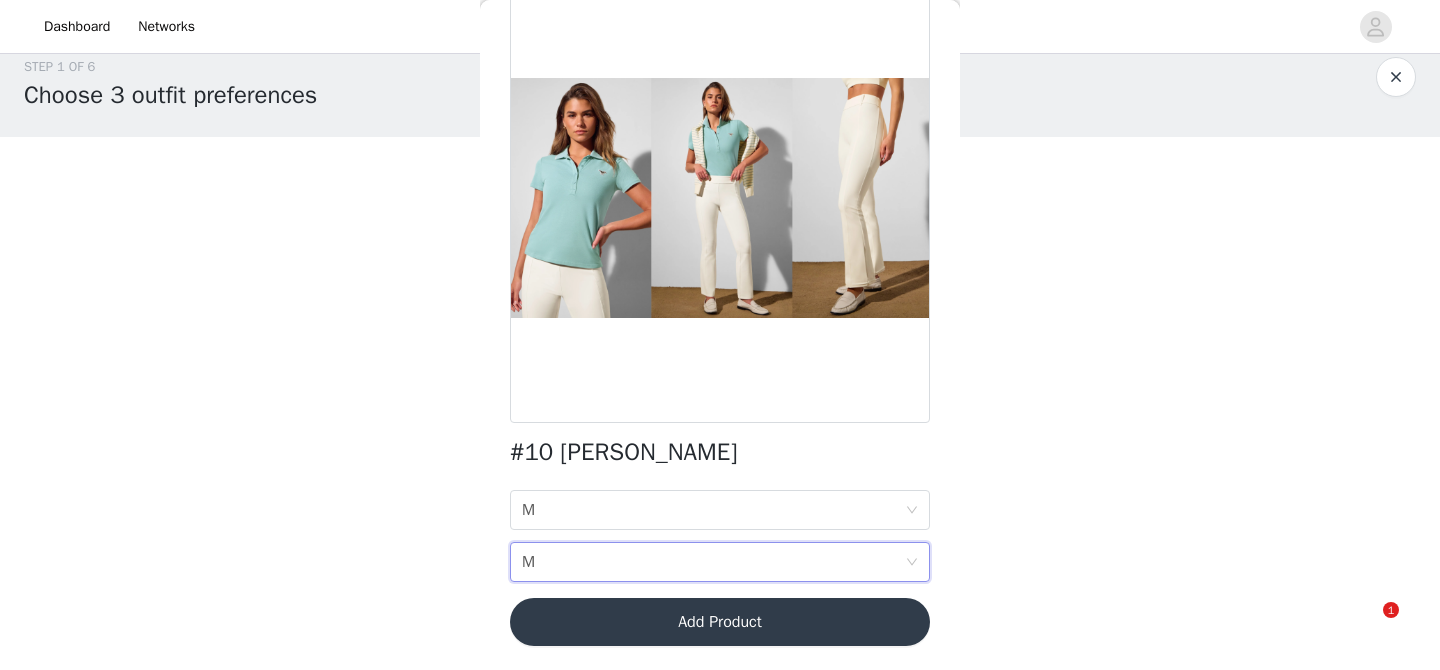 click on "Add Product" at bounding box center (720, 622) 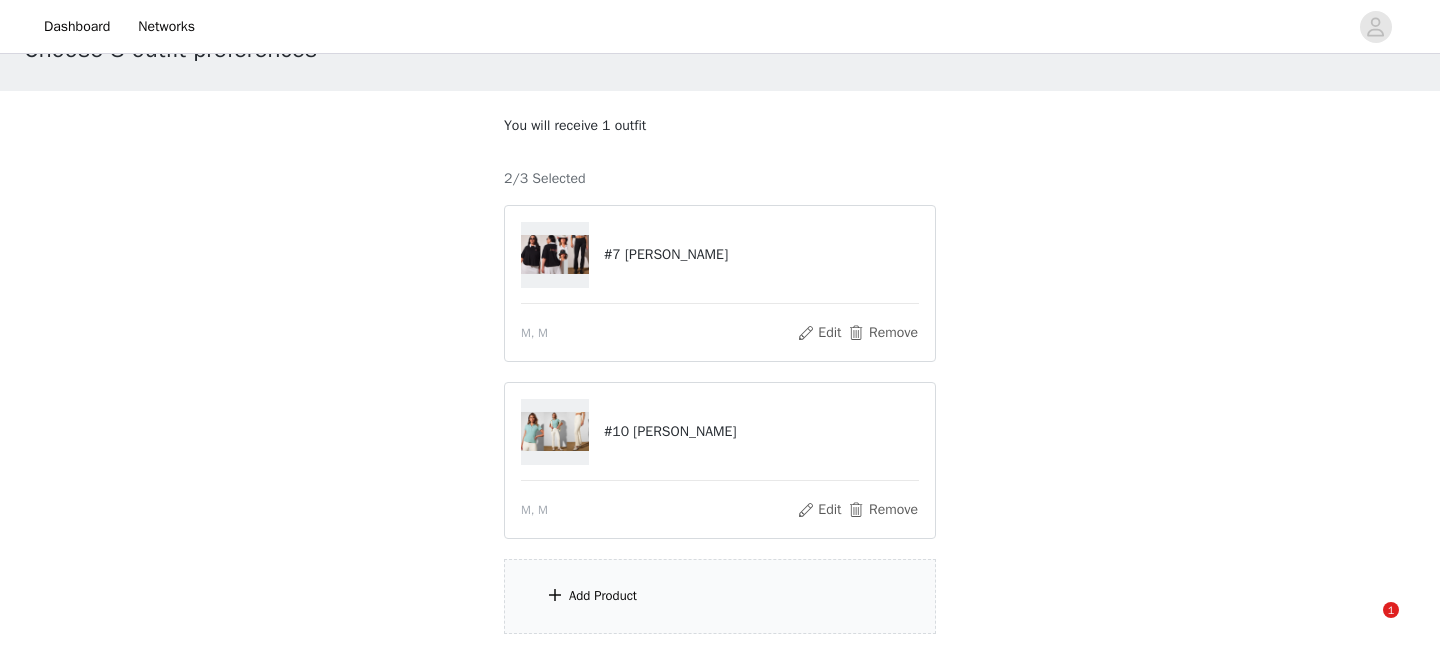 scroll, scrollTop: 96, scrollLeft: 0, axis: vertical 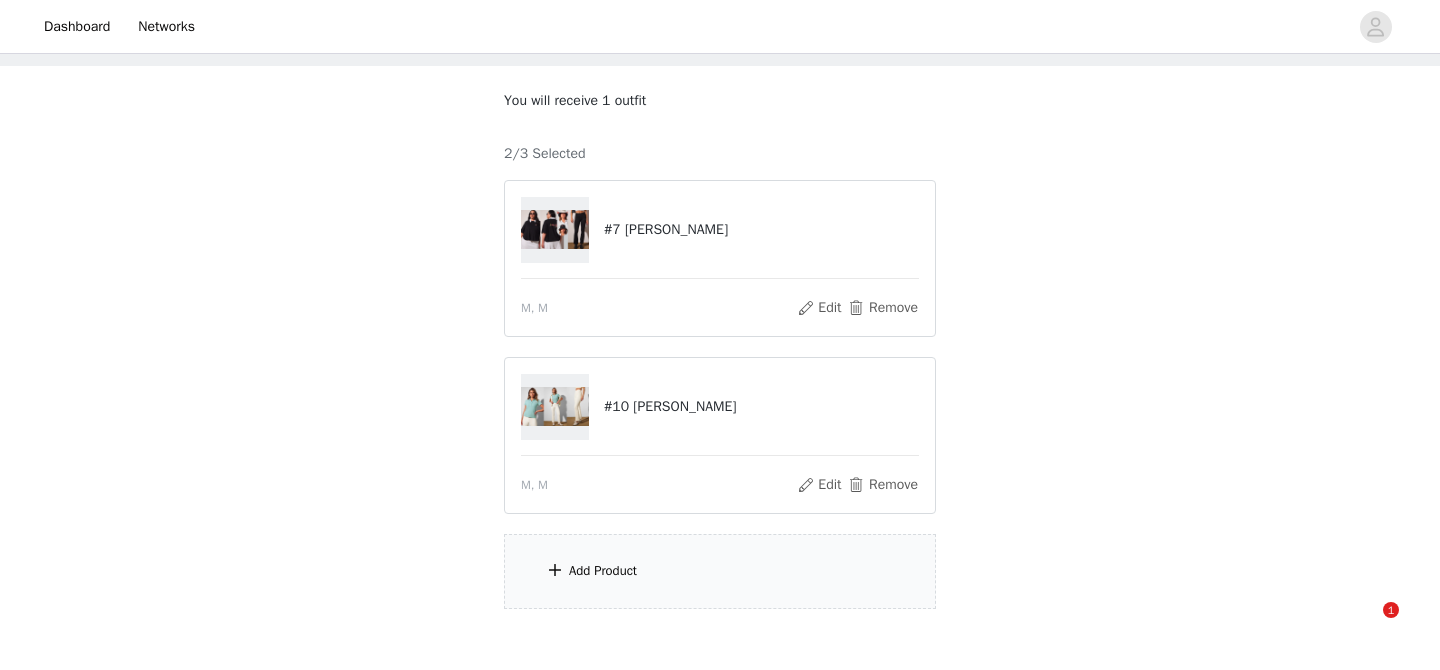 click on "Add Product" at bounding box center (720, 571) 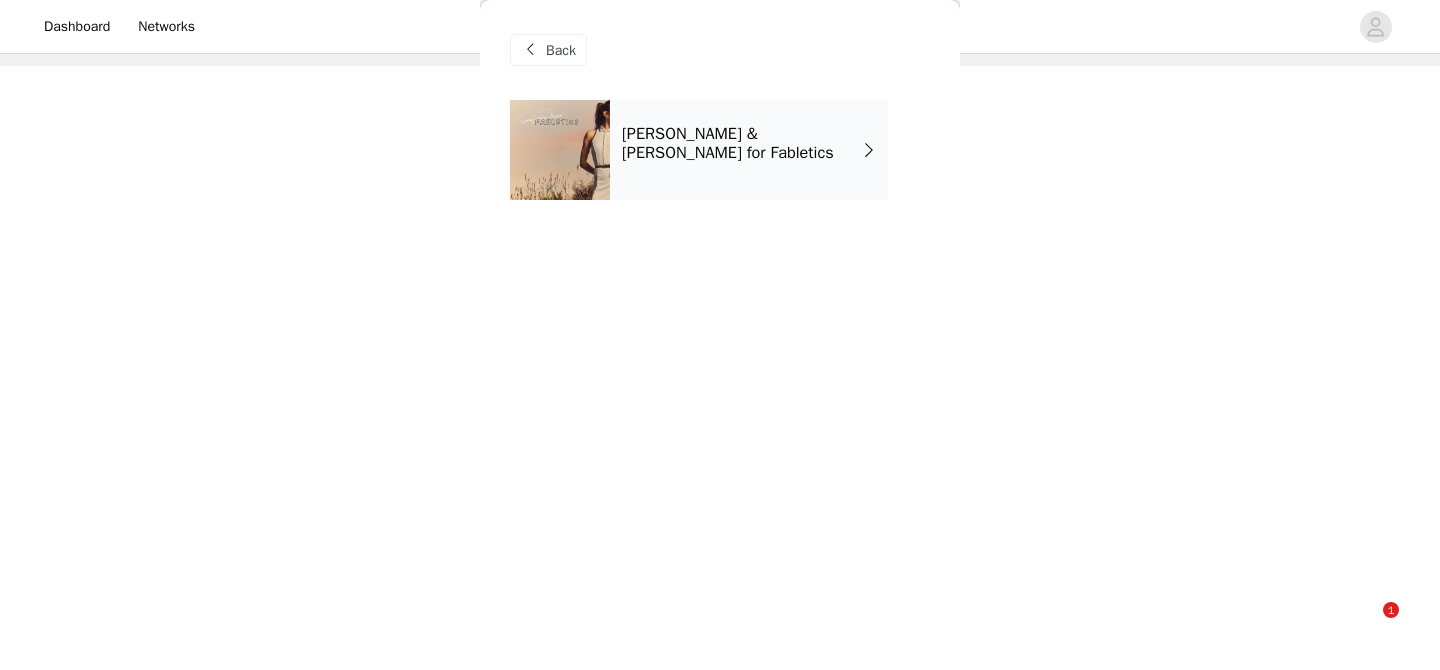 click on "[PERSON_NAME] & [PERSON_NAME] for Fabletics" at bounding box center (749, 150) 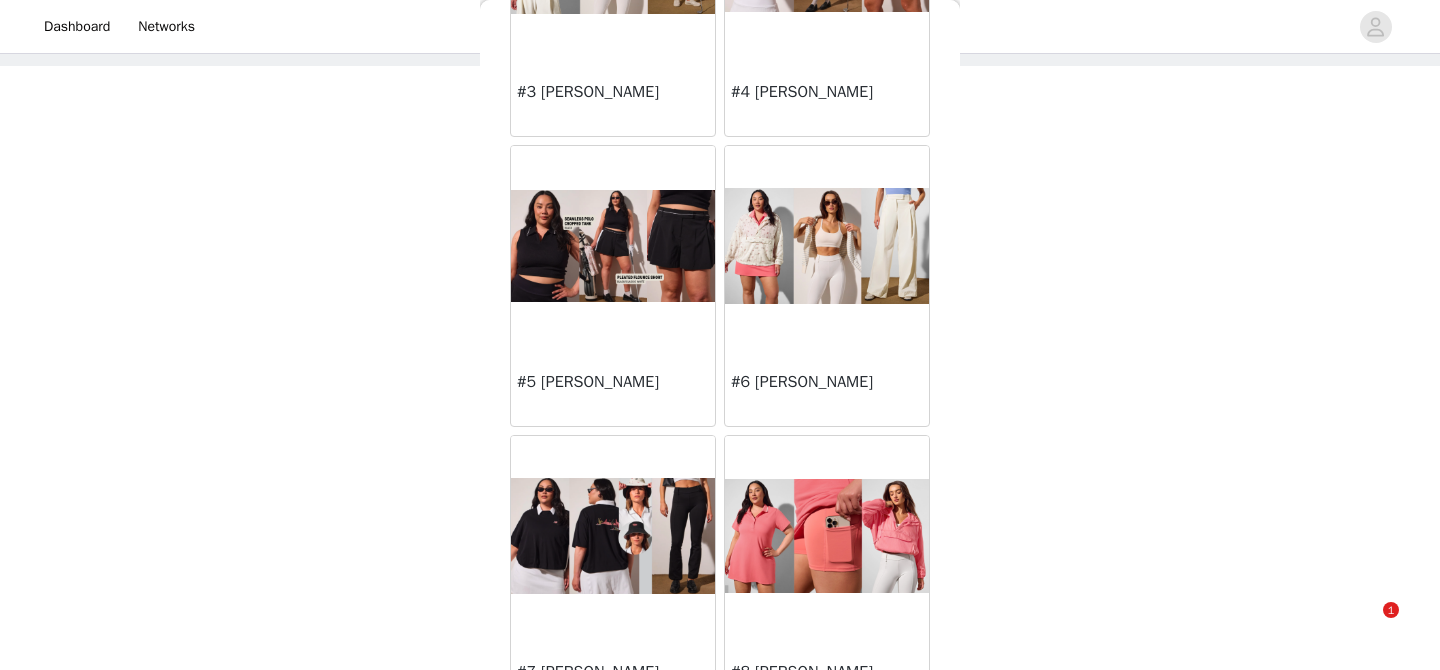 scroll, scrollTop: 527, scrollLeft: 0, axis: vertical 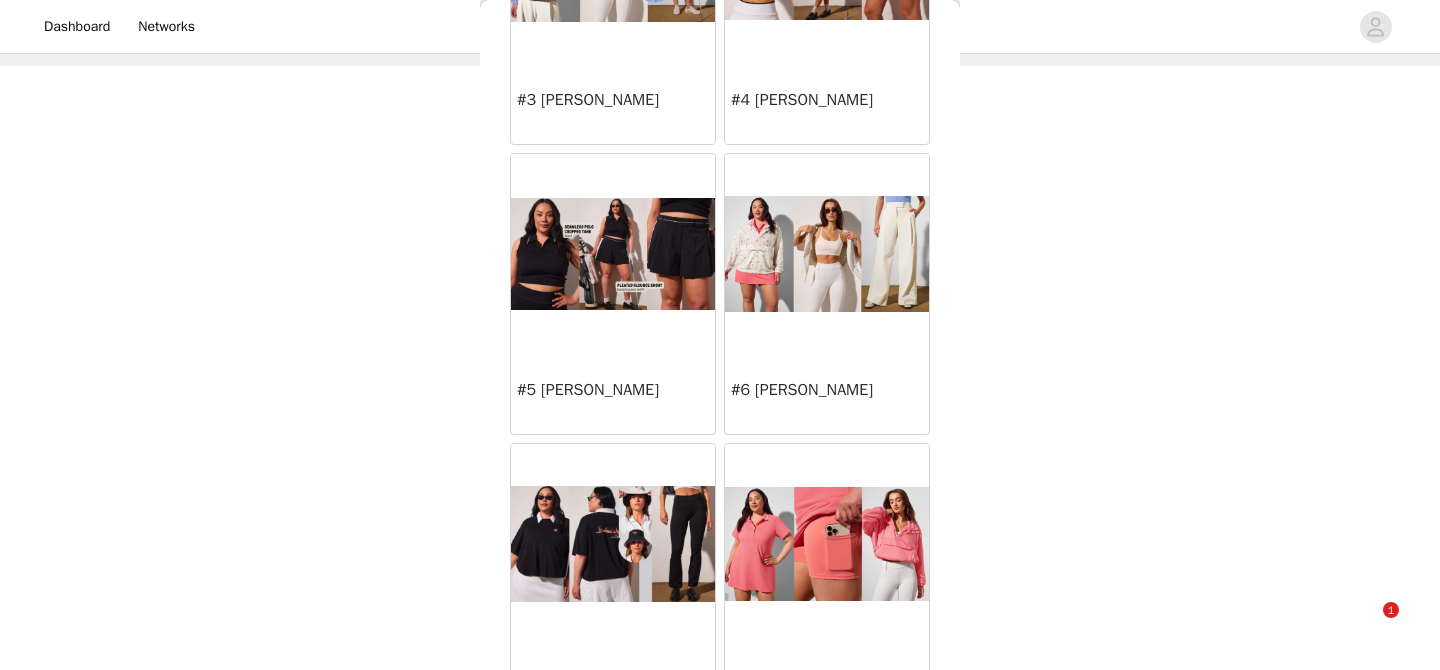 click at bounding box center [827, 254] 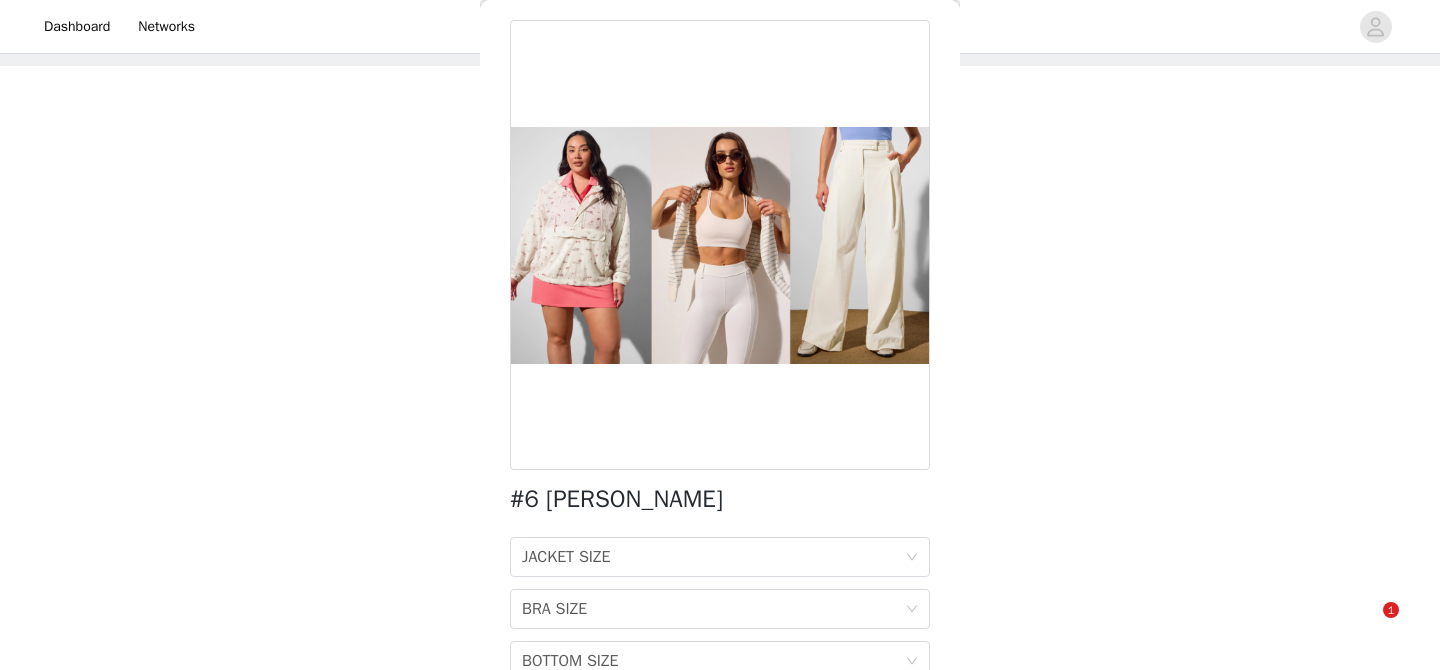 scroll, scrollTop: 94, scrollLeft: 0, axis: vertical 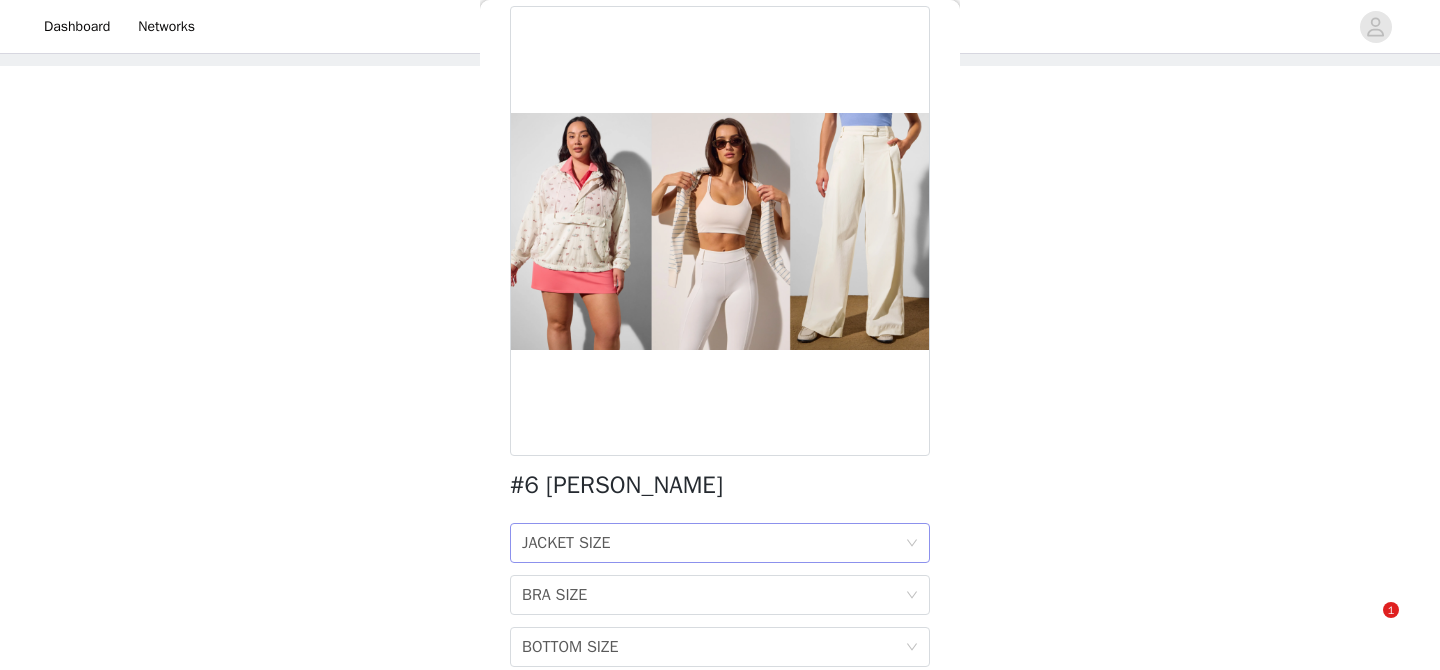 click on "JACKET SIZE JACKET SIZE" at bounding box center (713, 543) 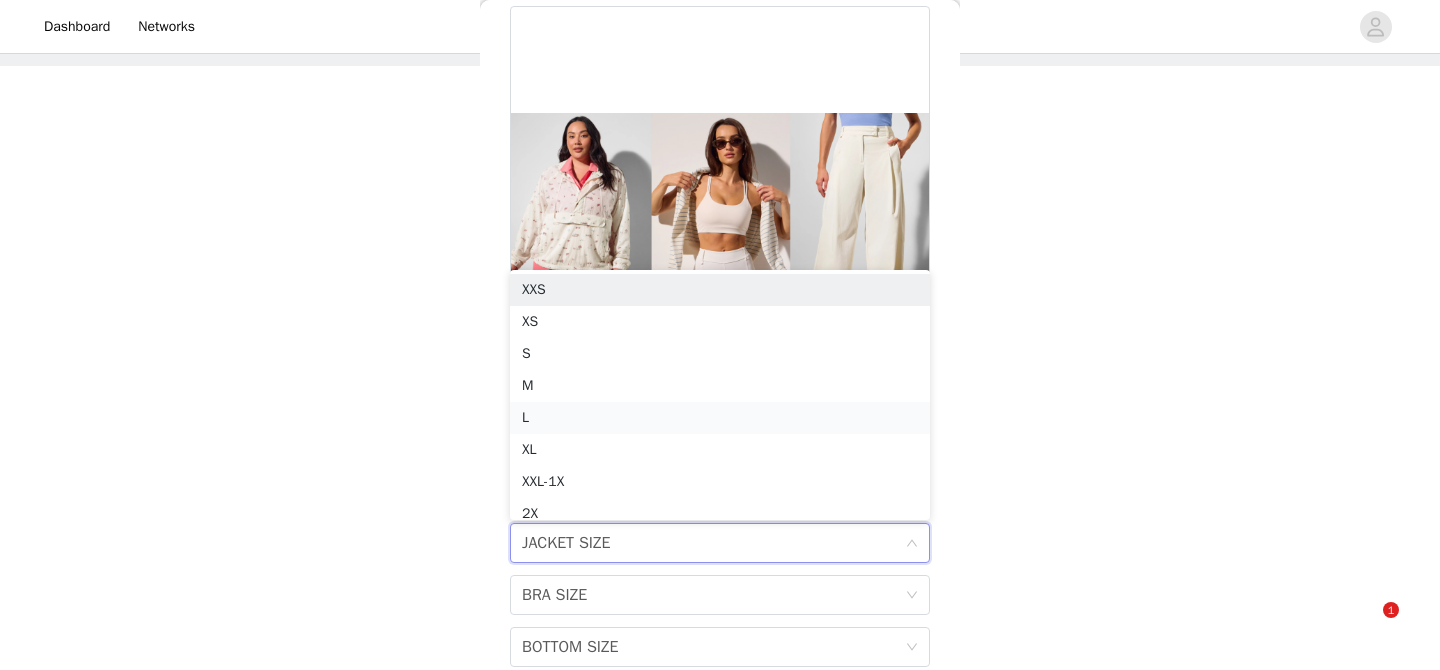 scroll, scrollTop: 10, scrollLeft: 0, axis: vertical 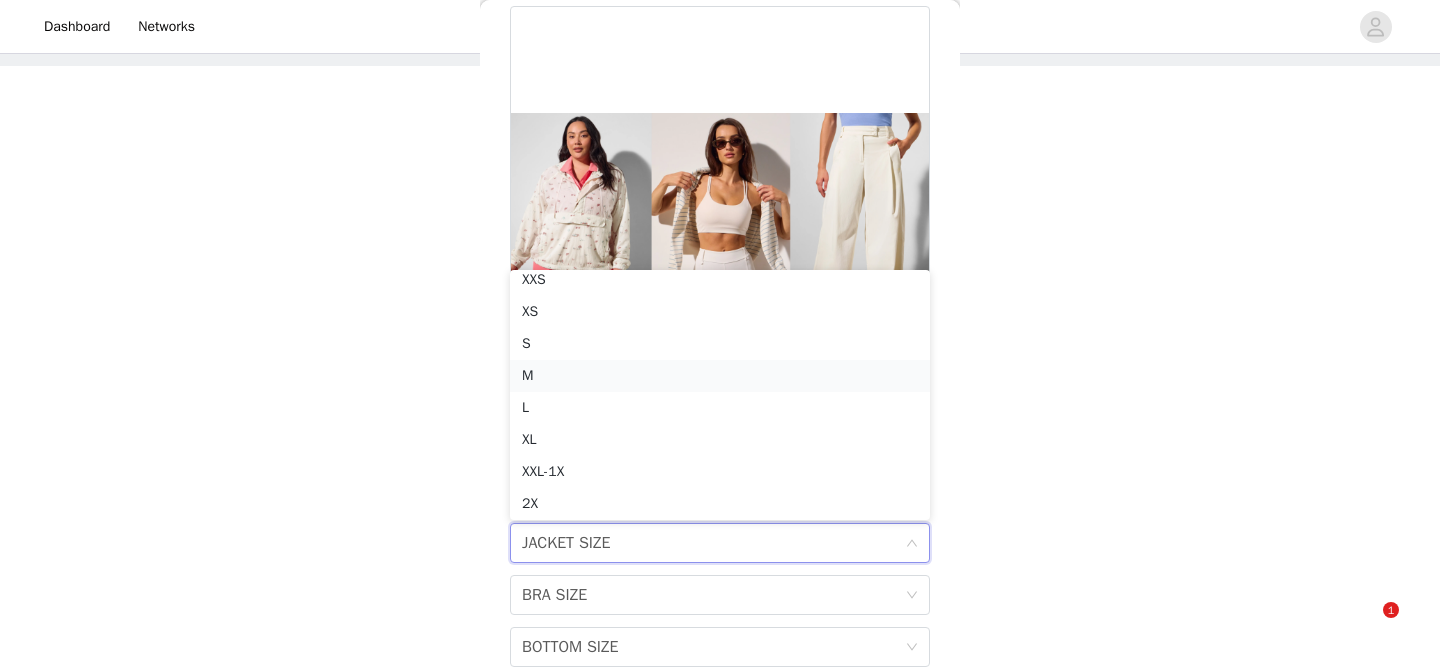 click on "M" at bounding box center [720, 376] 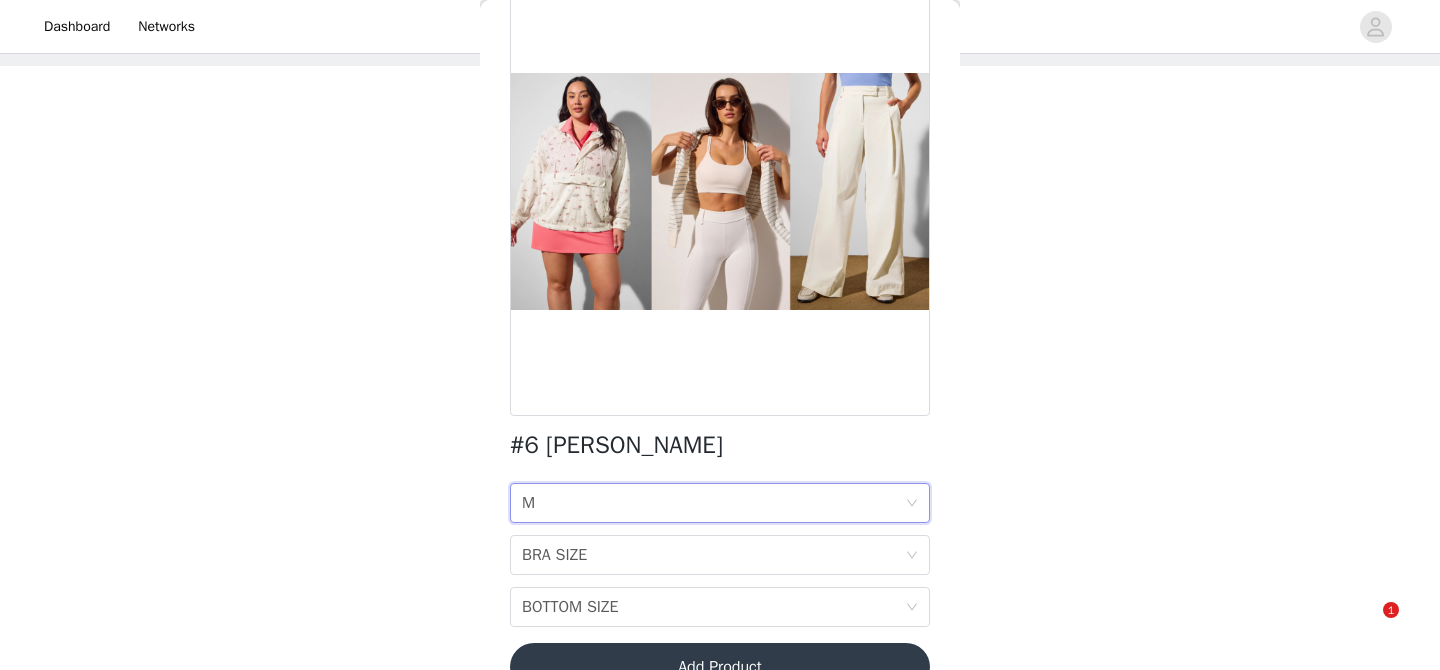 scroll, scrollTop: 141, scrollLeft: 0, axis: vertical 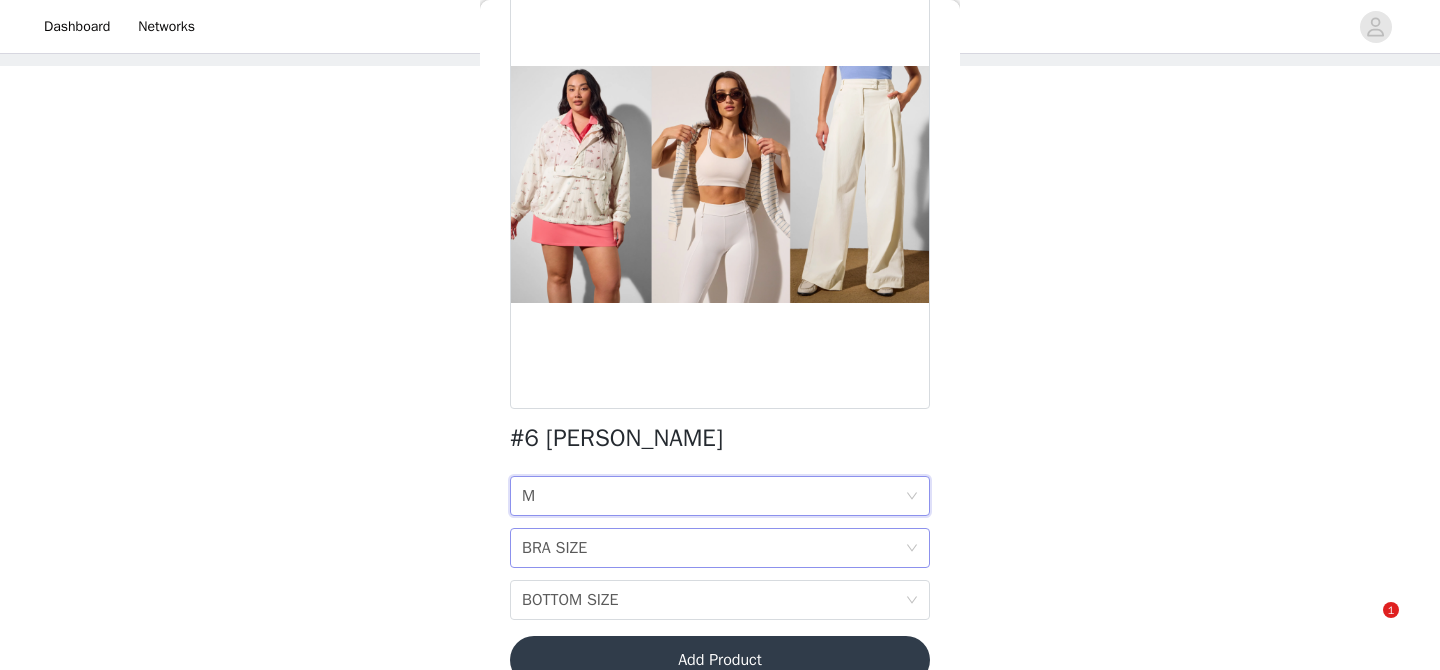 click on "BRA SIZE" at bounding box center [554, 548] 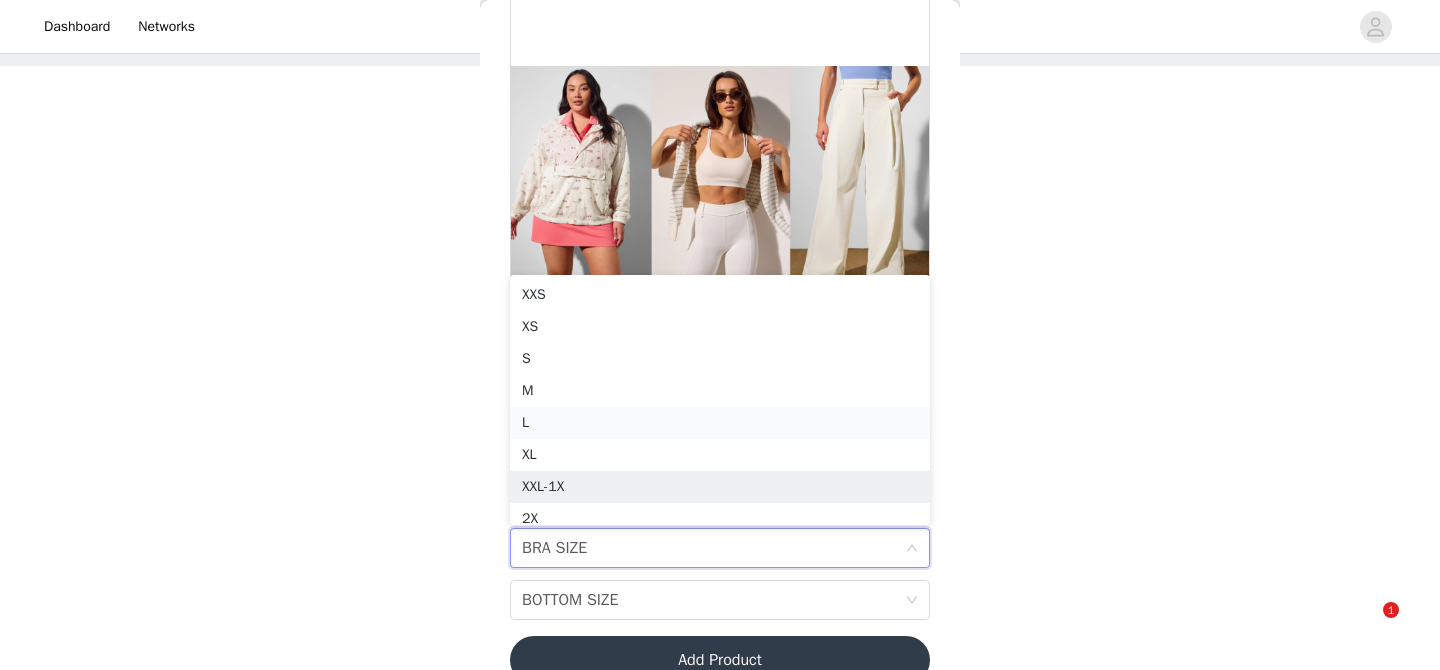 scroll, scrollTop: 10, scrollLeft: 0, axis: vertical 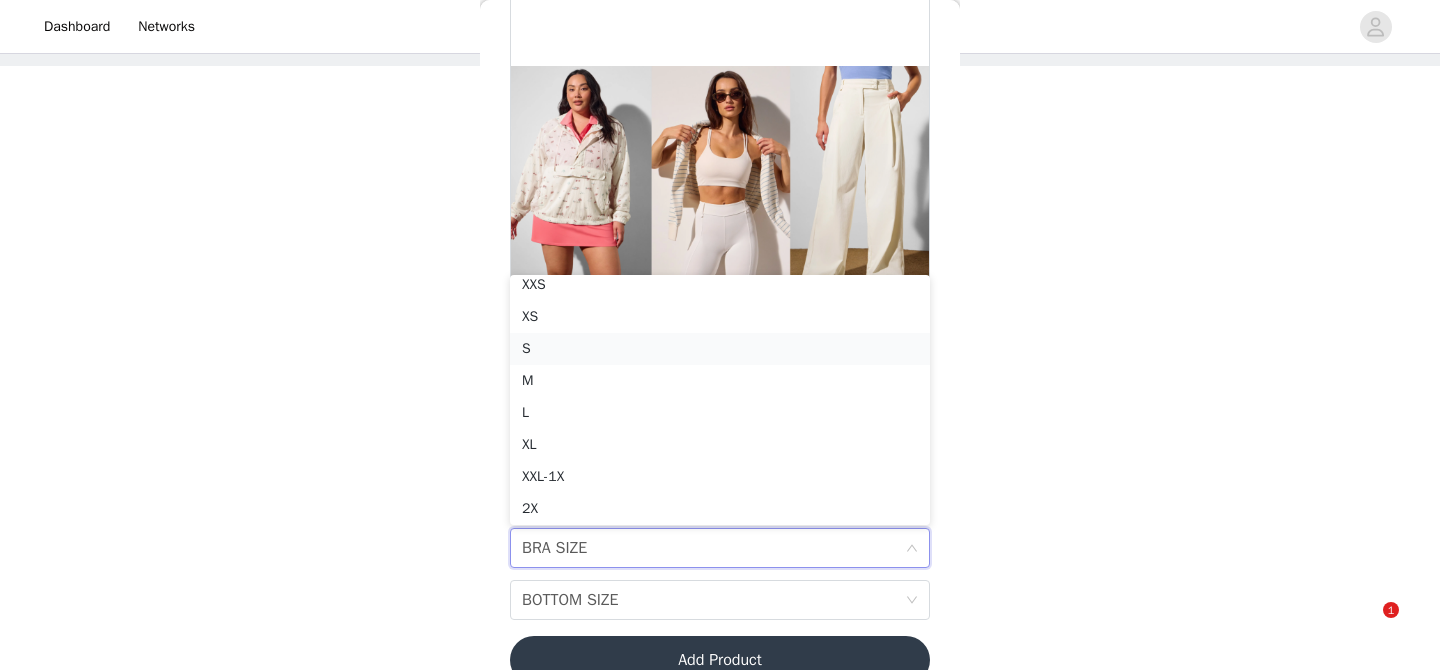 click on "S" at bounding box center (720, 349) 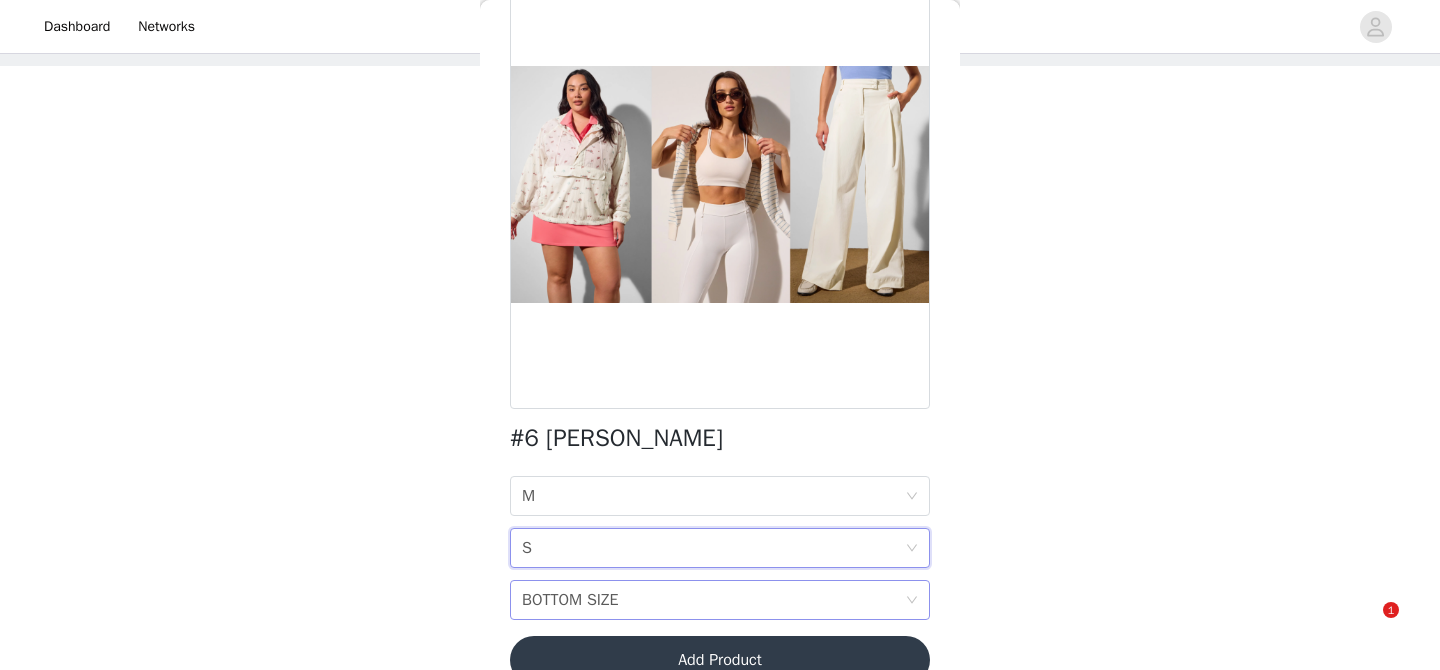 click on "BOTTOM SIZE" at bounding box center [570, 600] 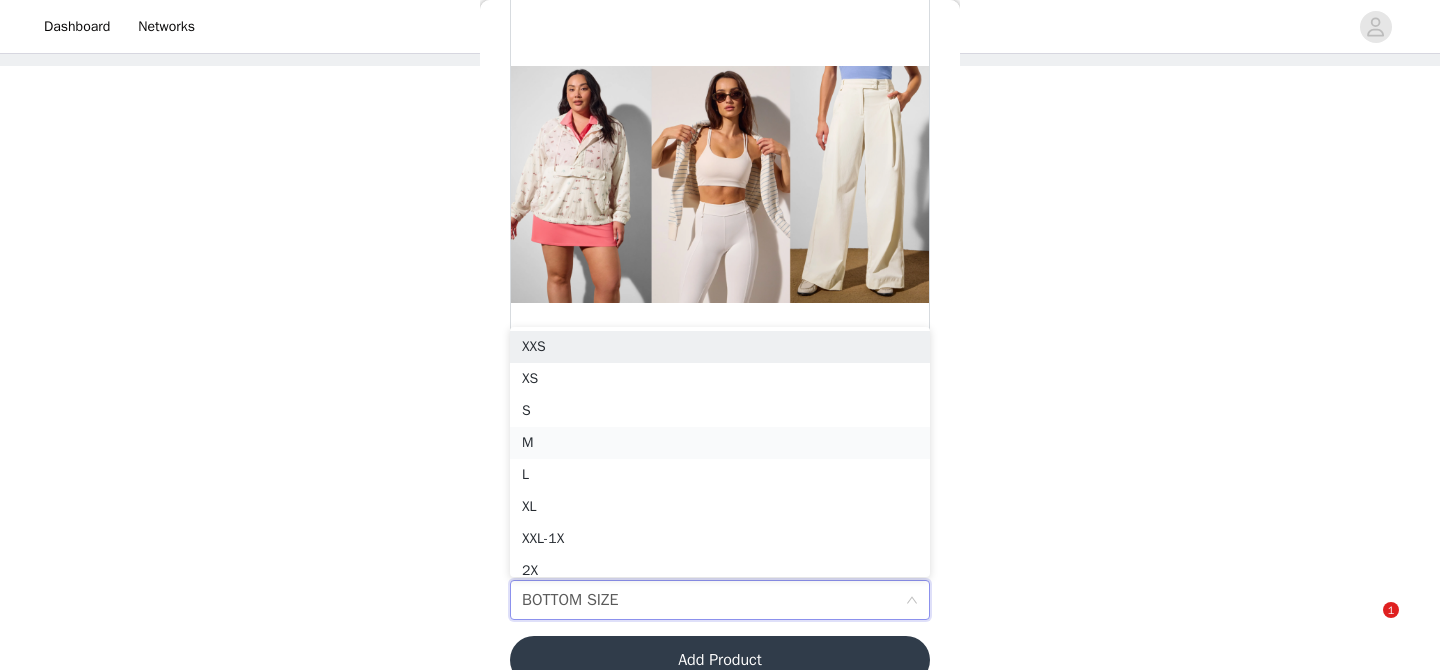 scroll, scrollTop: 10, scrollLeft: 0, axis: vertical 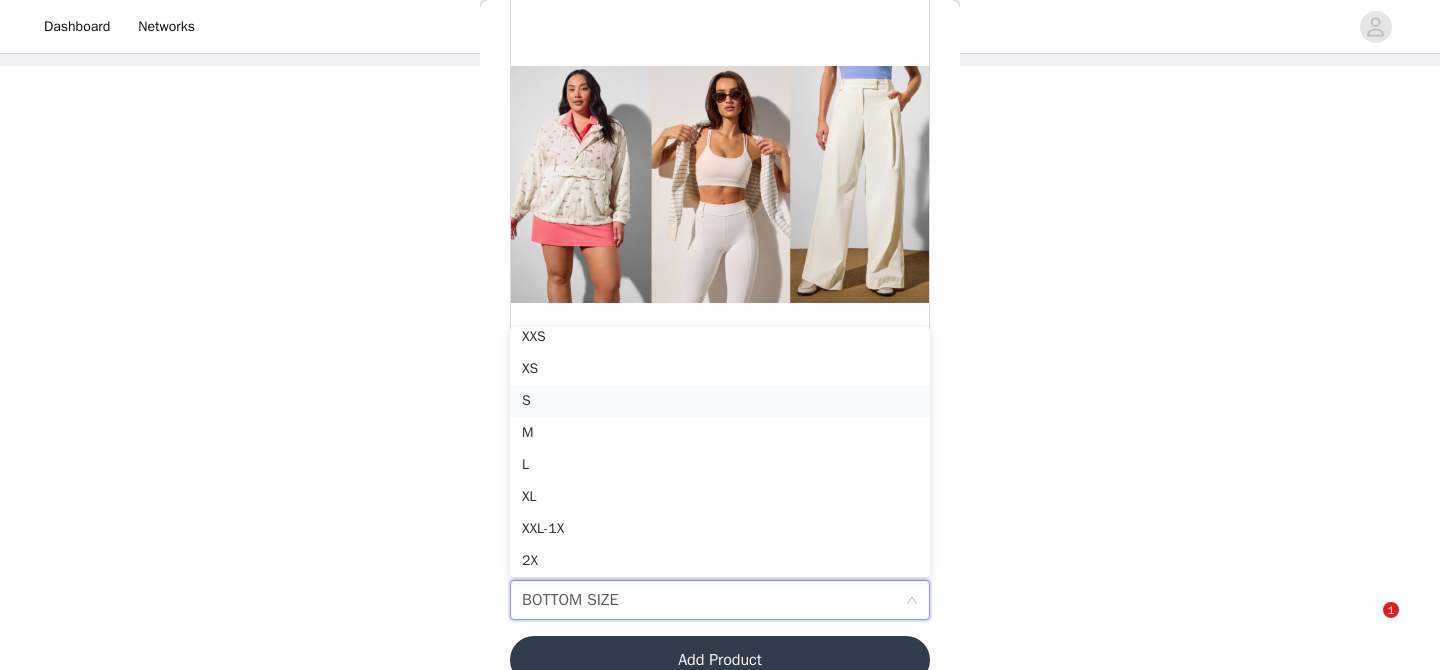 click on "S" at bounding box center (720, 401) 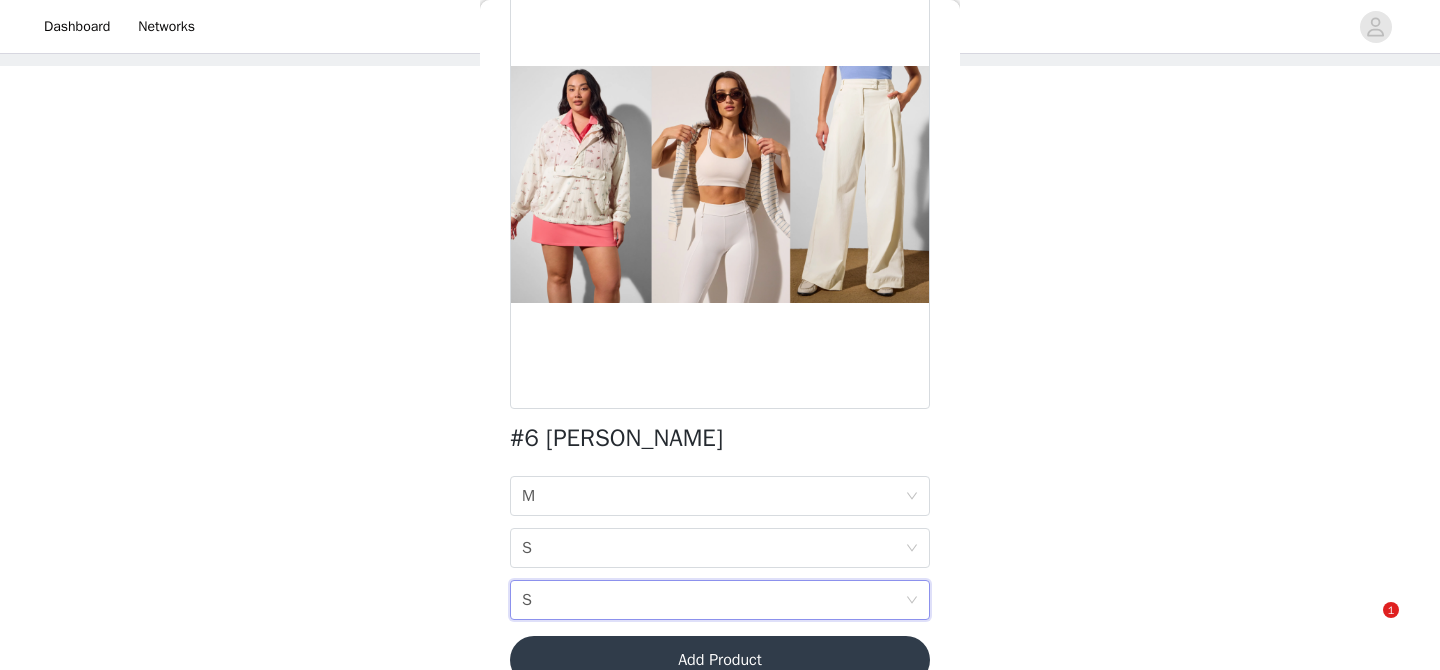 scroll, scrollTop: 179, scrollLeft: 0, axis: vertical 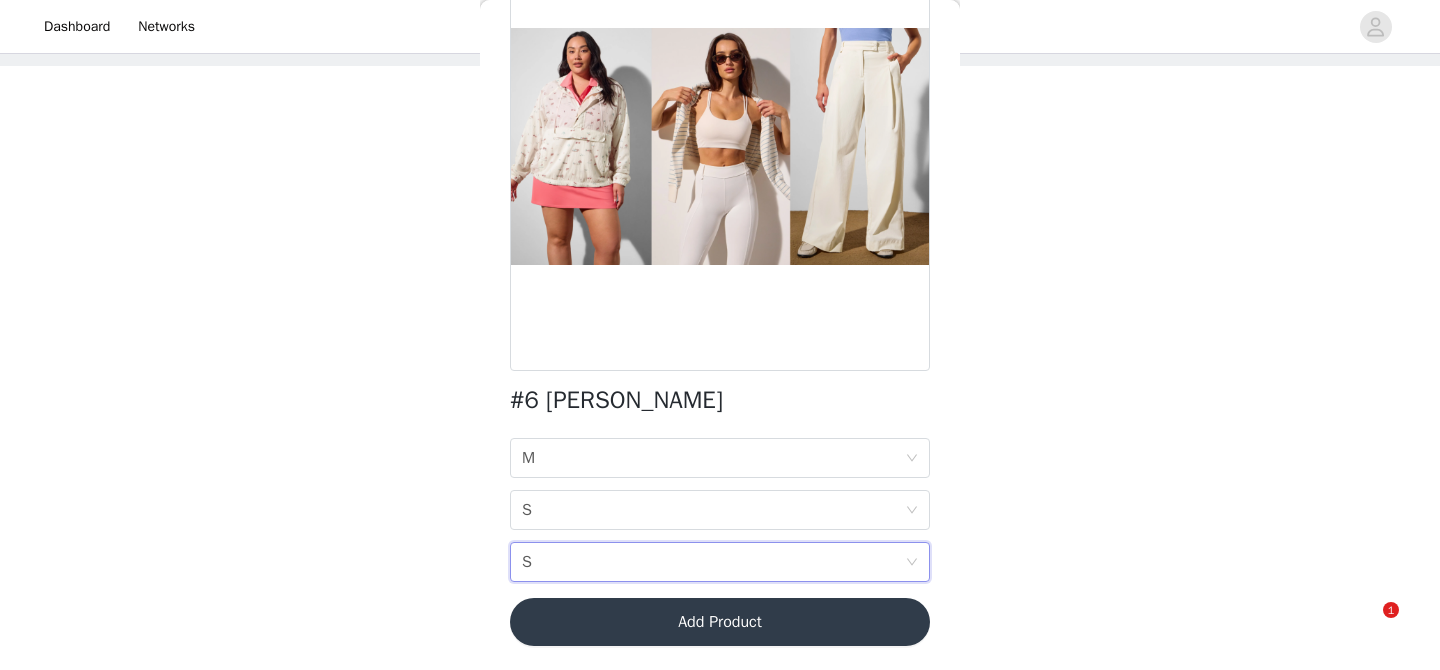 click on "Add Product" at bounding box center (720, 622) 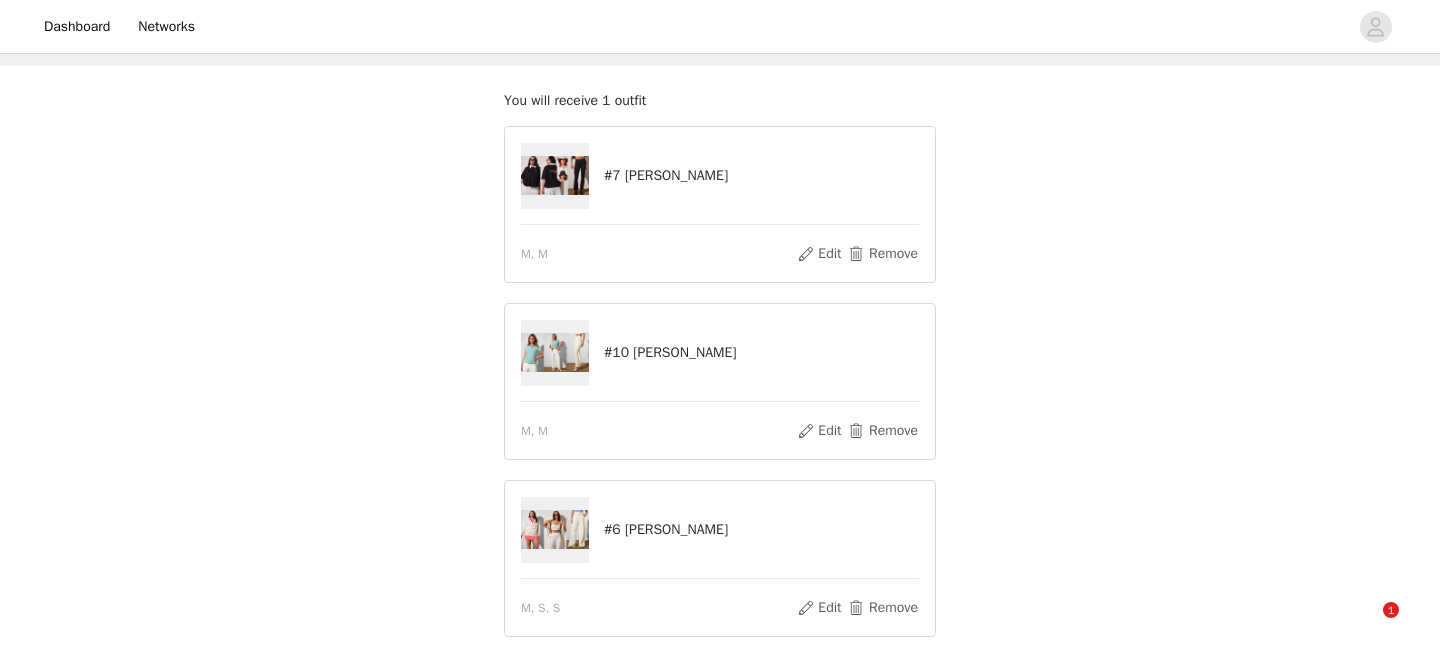 scroll, scrollTop: 250, scrollLeft: 0, axis: vertical 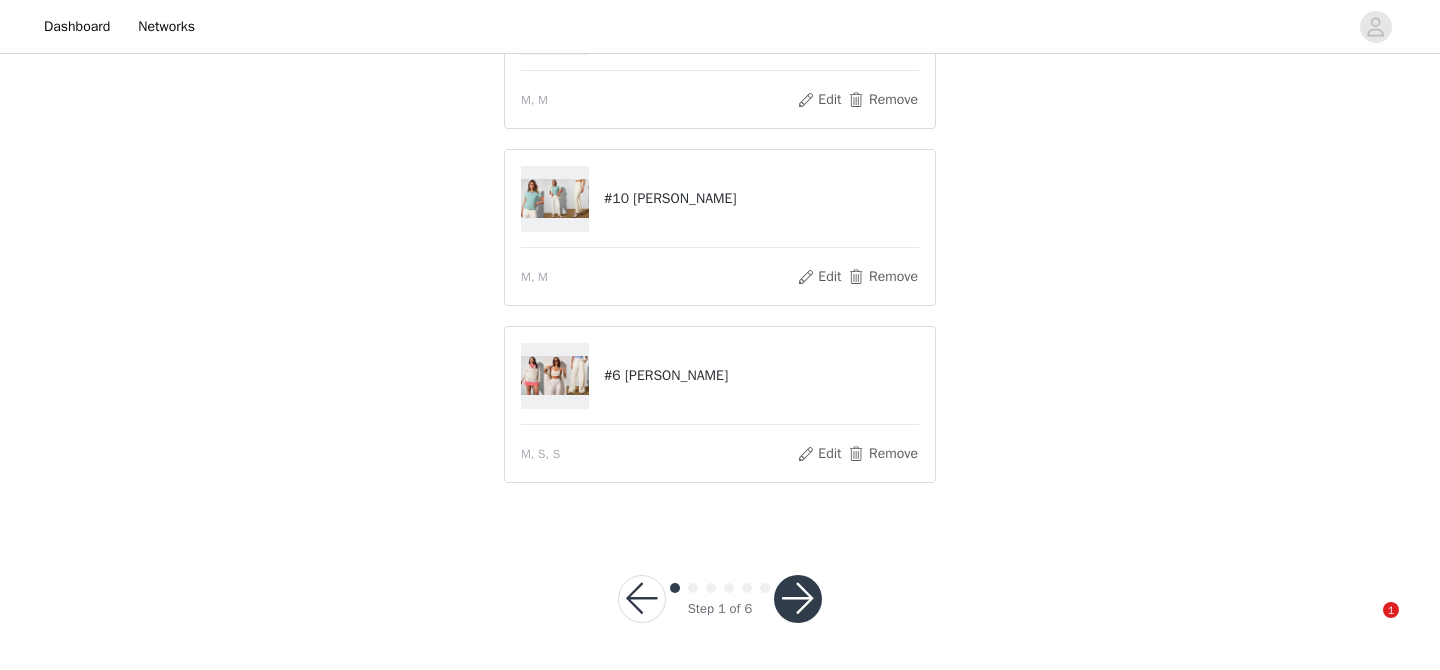 click at bounding box center [798, 599] 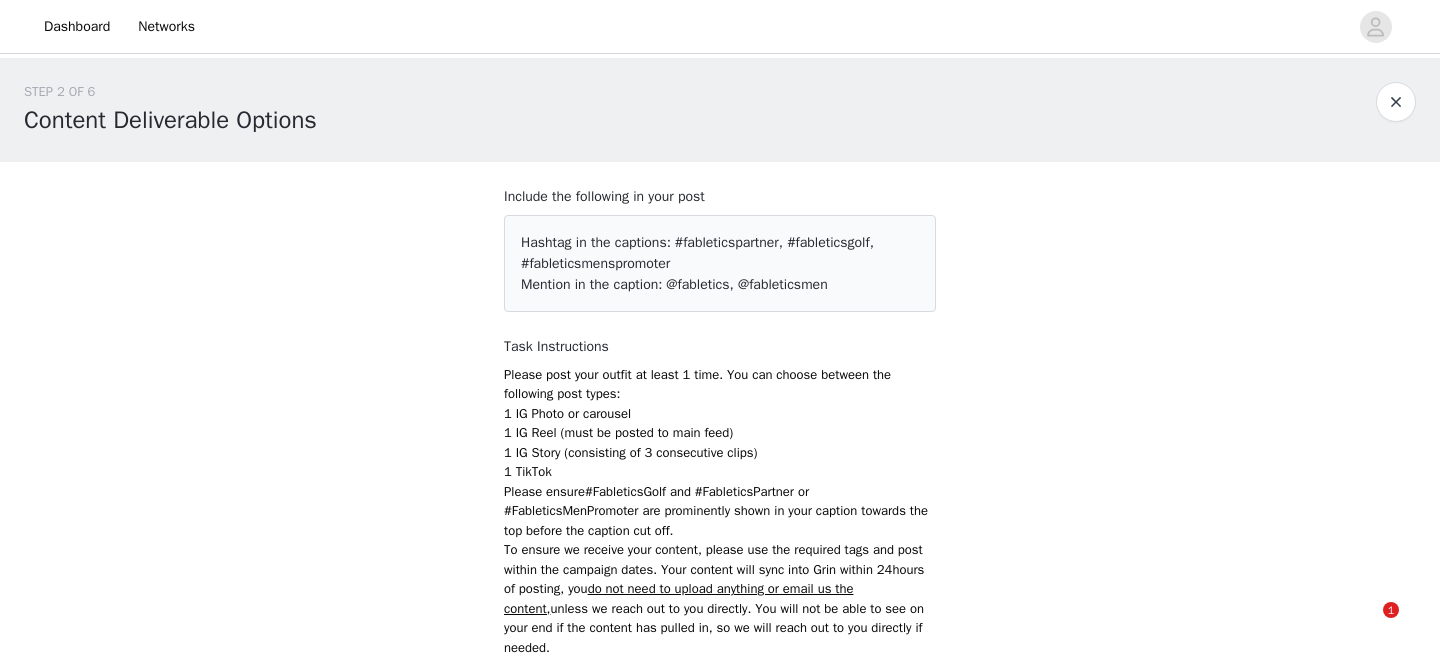 scroll, scrollTop: 435, scrollLeft: 0, axis: vertical 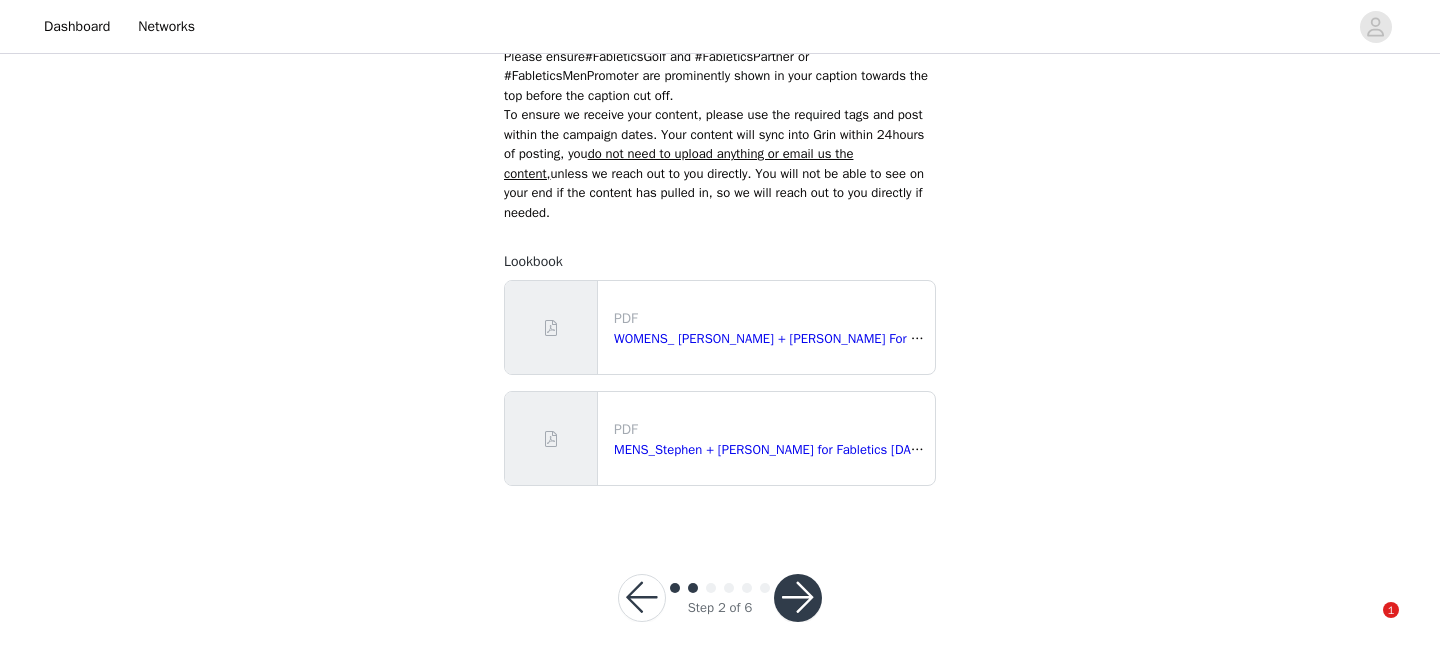 click at bounding box center [642, 598] 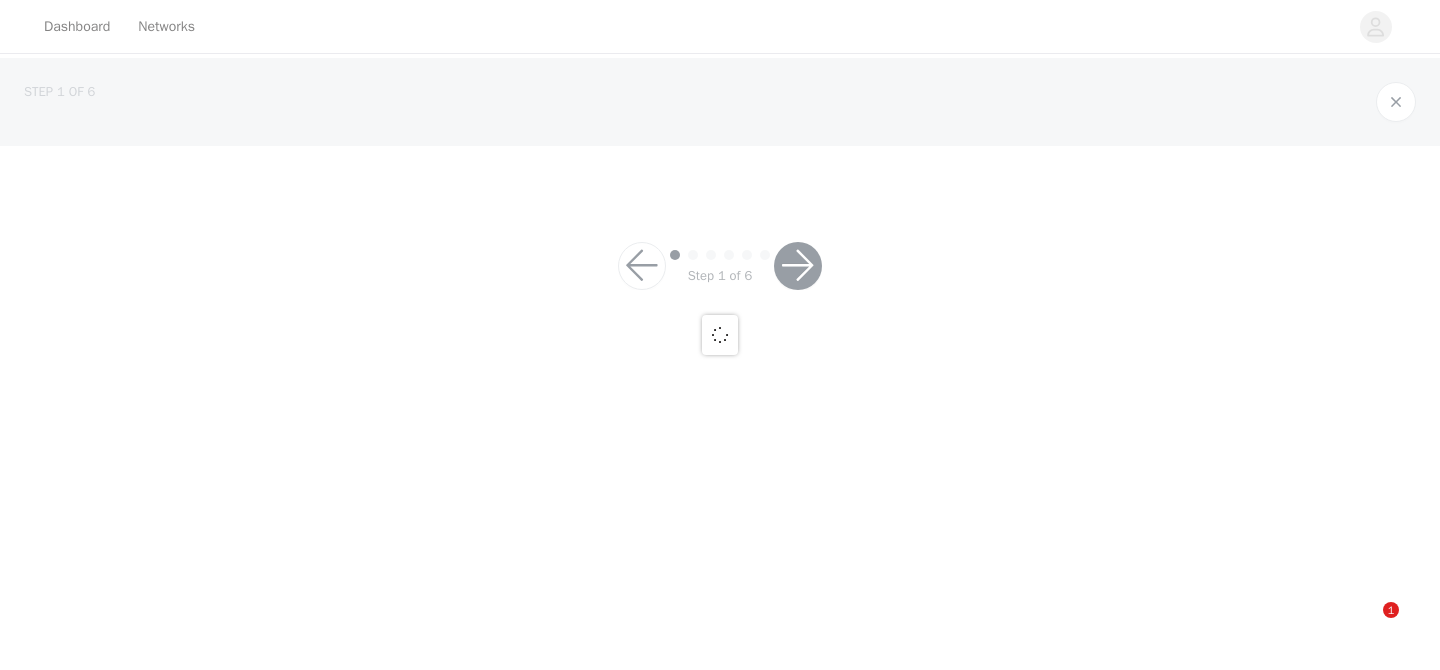 scroll, scrollTop: 0, scrollLeft: 0, axis: both 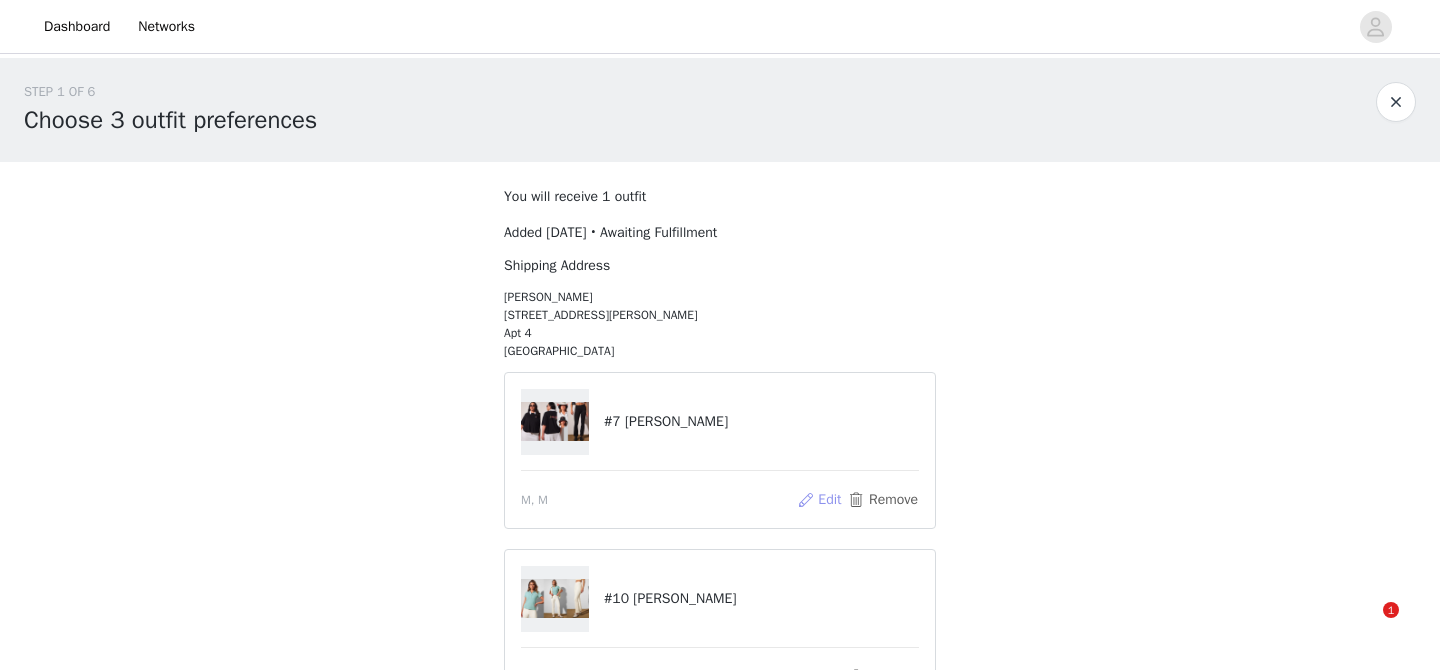 click on "Edit" at bounding box center (819, 500) 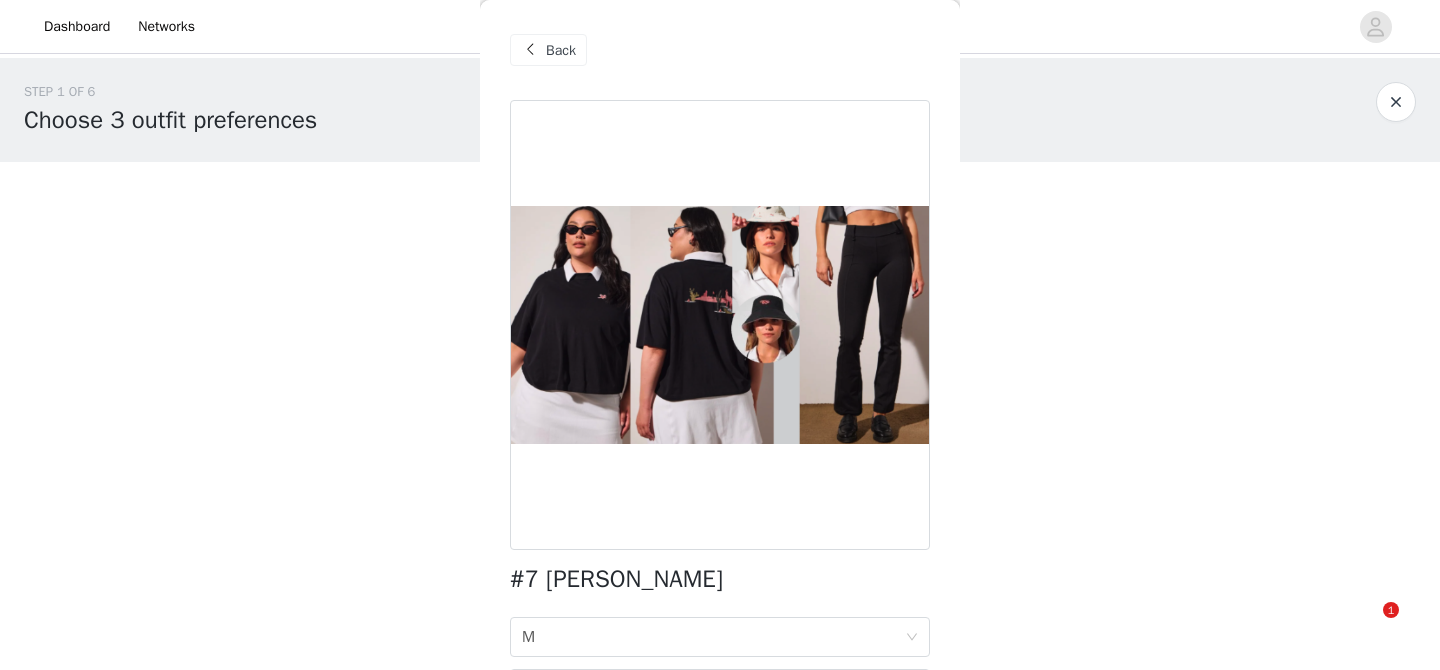 scroll, scrollTop: 127, scrollLeft: 0, axis: vertical 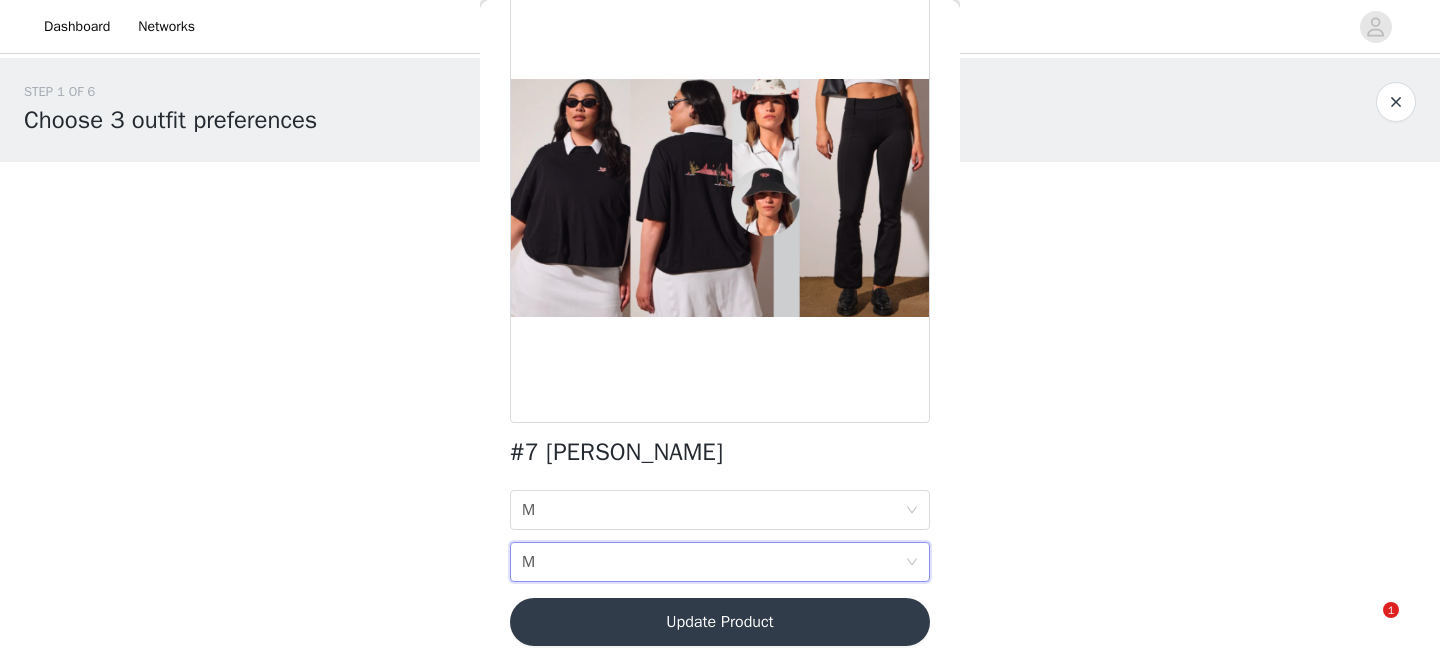 click on "BOTTOM SIZE M" at bounding box center (713, 562) 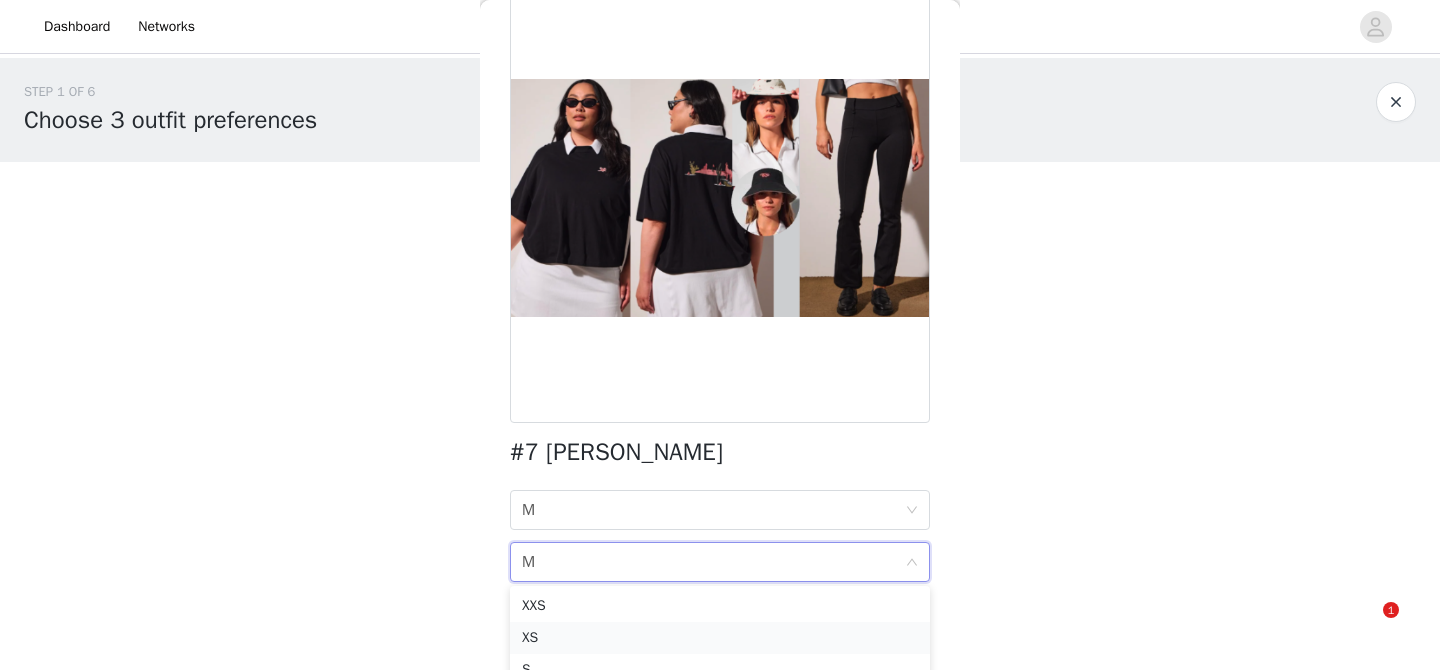 scroll, scrollTop: 46, scrollLeft: 0, axis: vertical 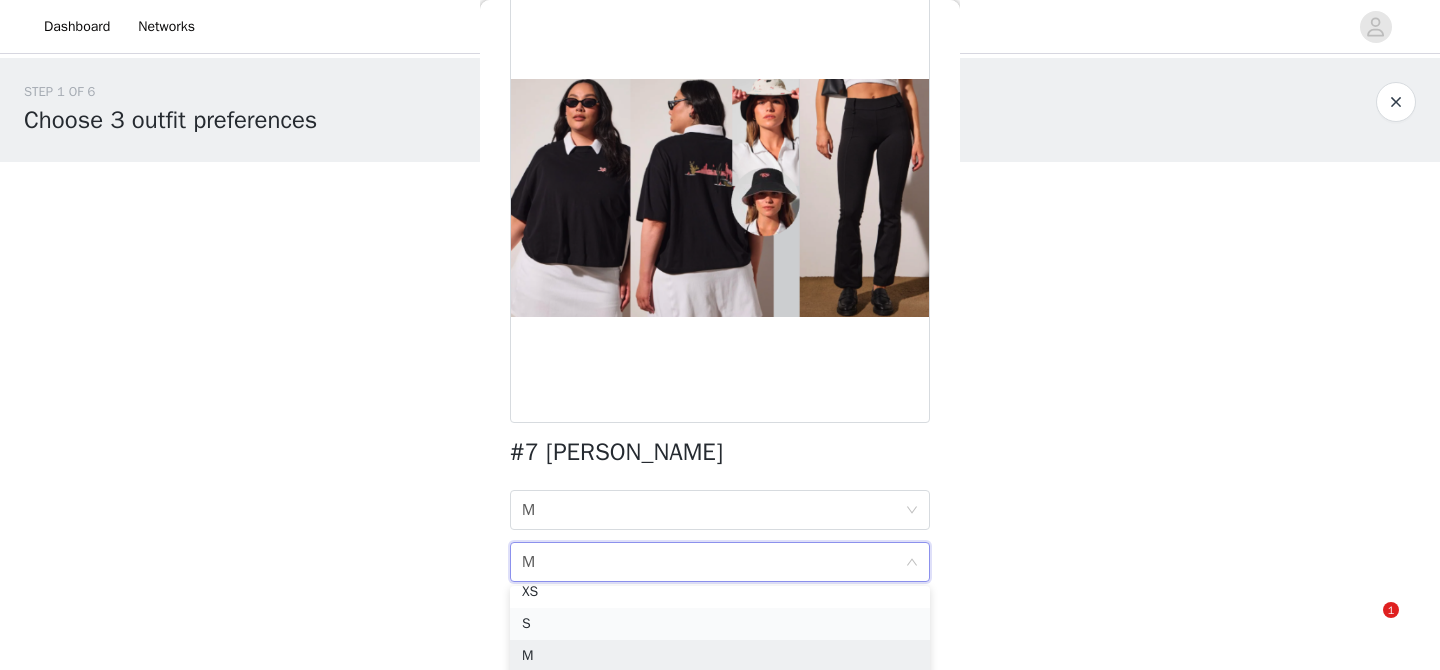 click on "S" at bounding box center (720, 624) 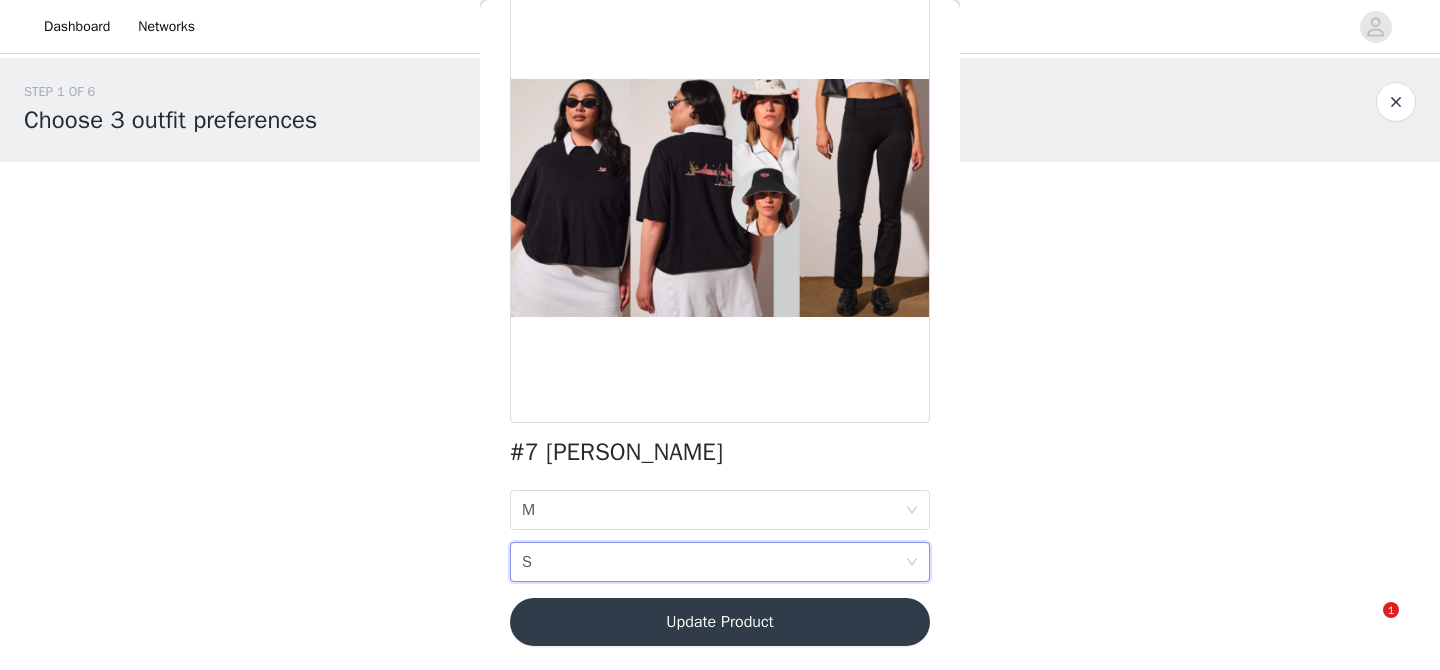 scroll, scrollTop: 63, scrollLeft: 0, axis: vertical 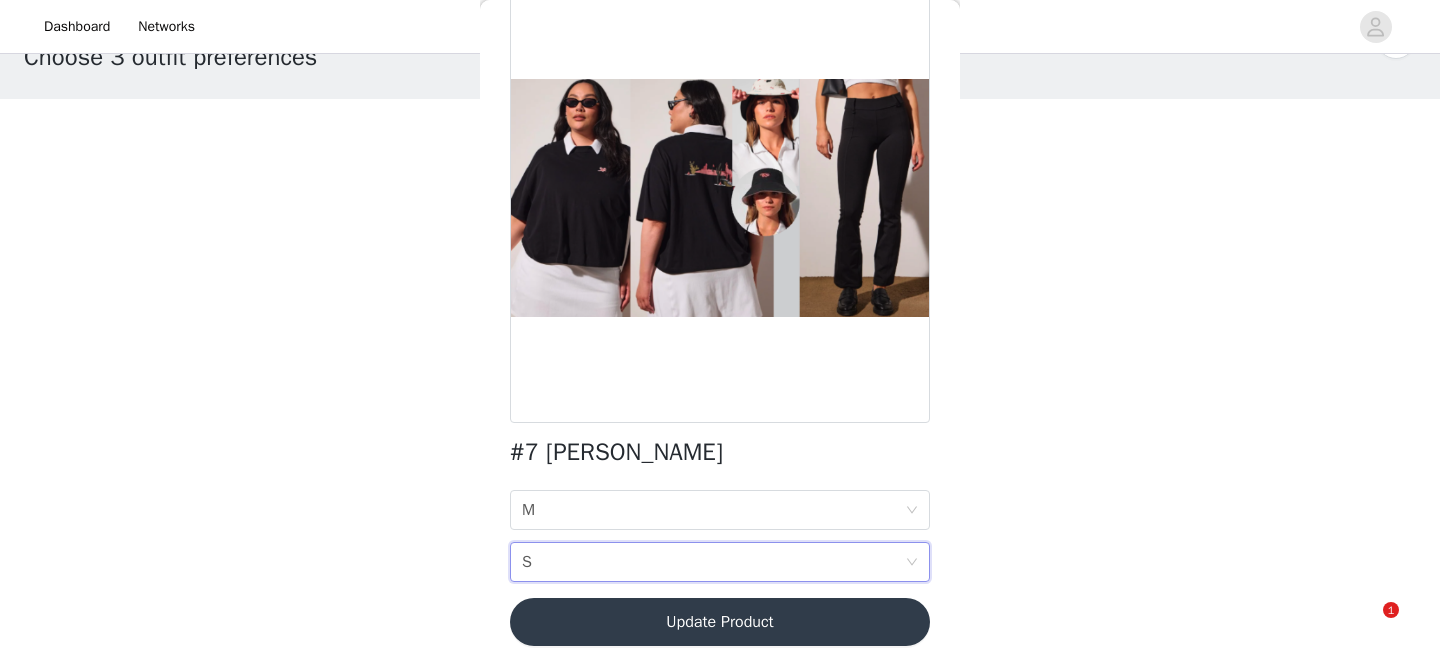 click on "Update Product" at bounding box center (720, 622) 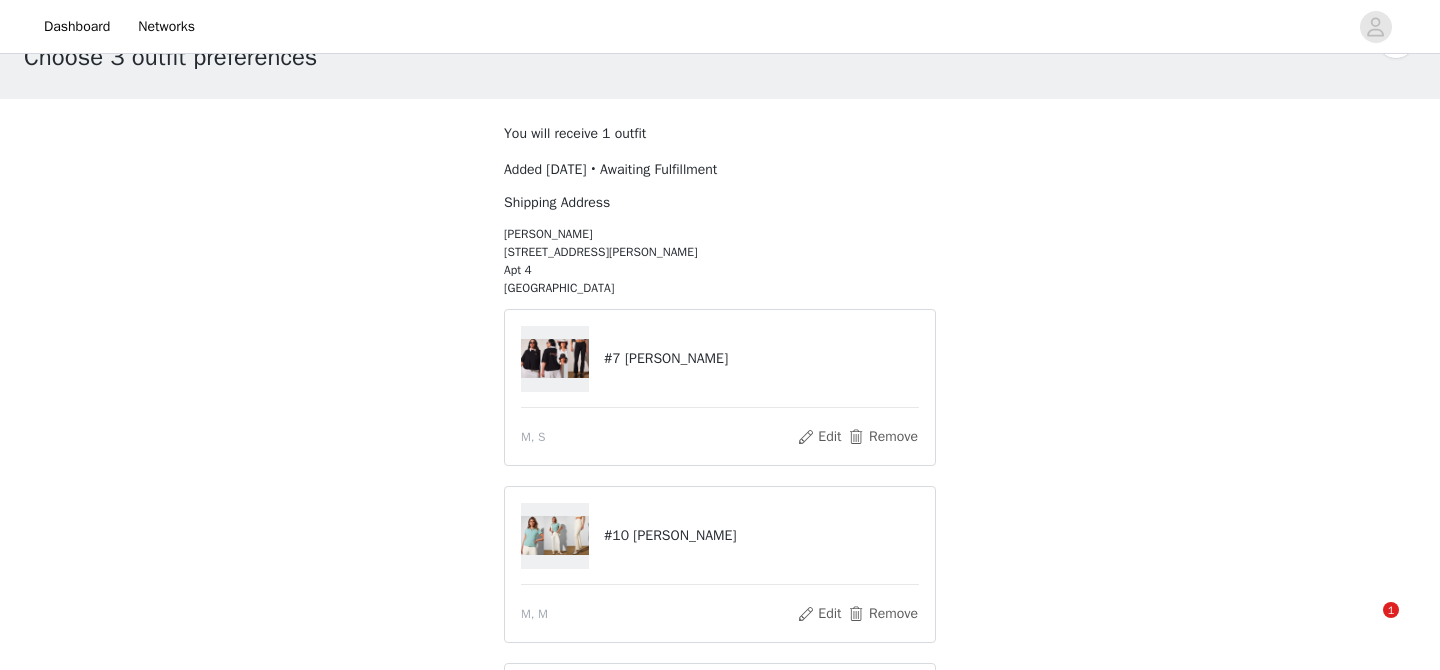 scroll, scrollTop: 157, scrollLeft: 0, axis: vertical 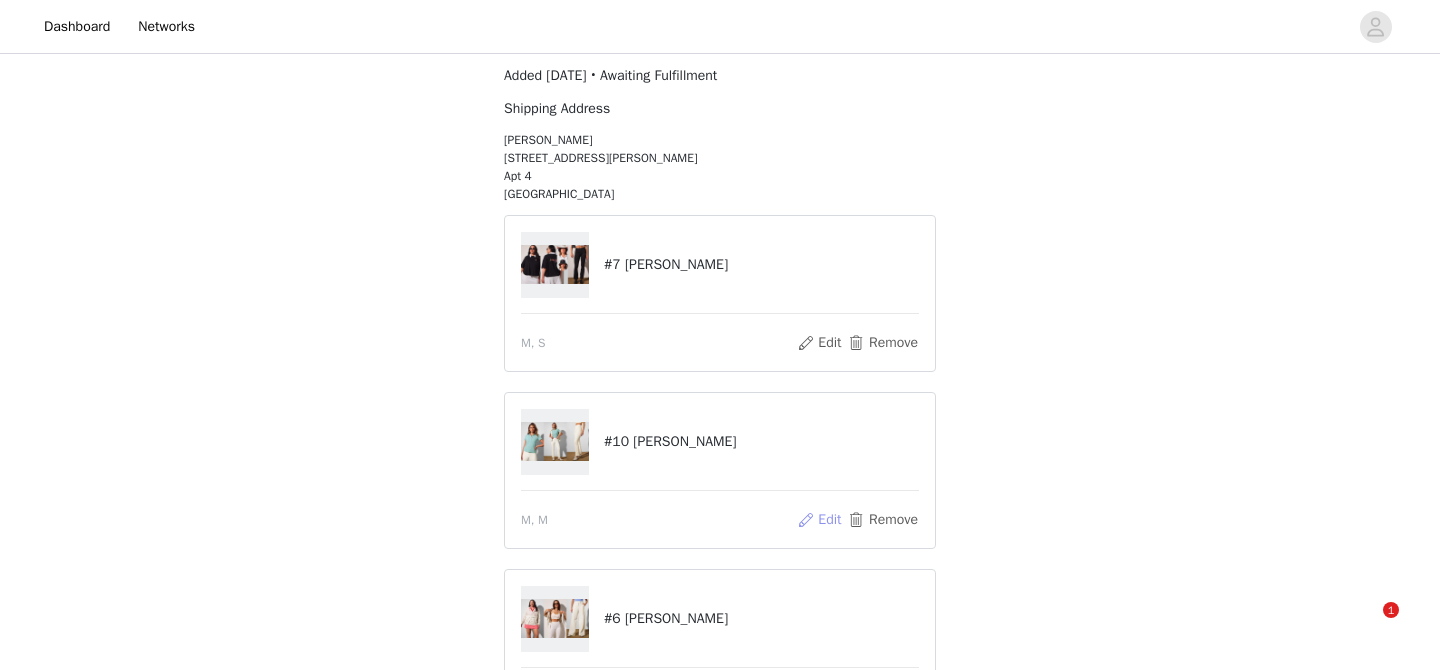 click on "Edit" at bounding box center [819, 520] 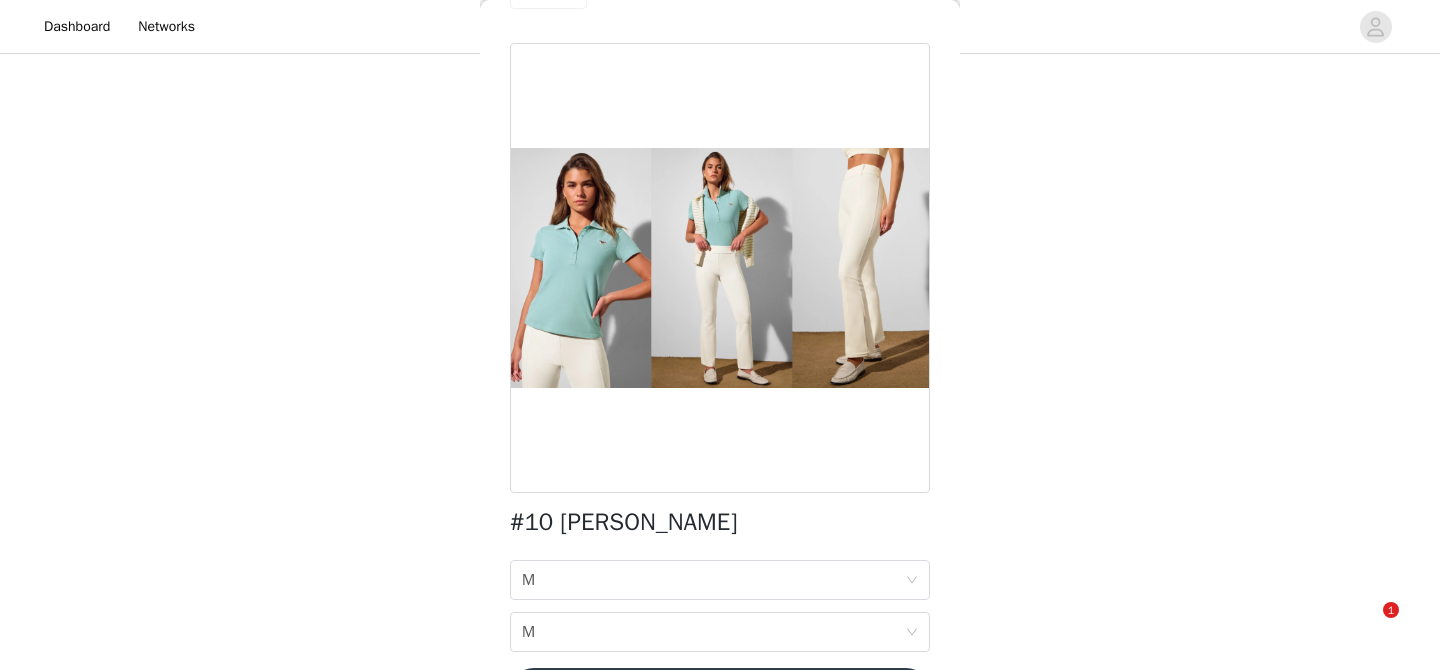 scroll, scrollTop: 122, scrollLeft: 0, axis: vertical 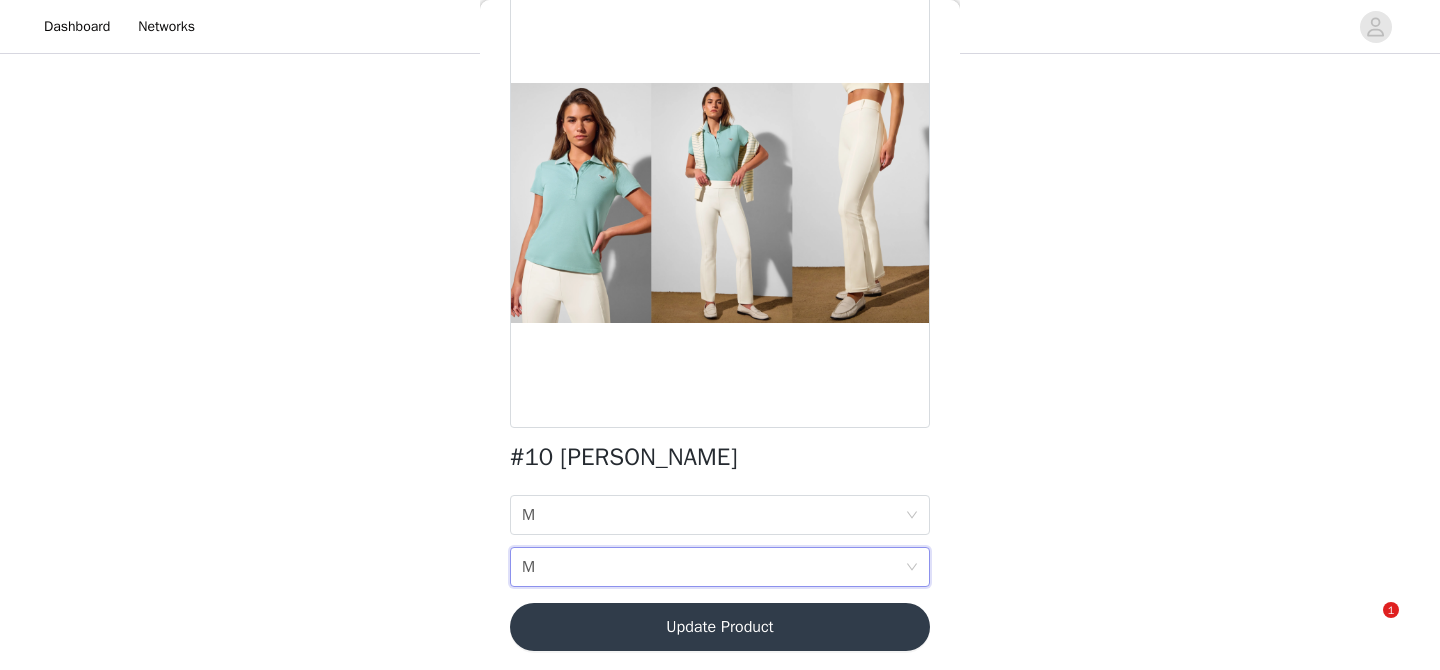 click on "BOTTOM SIZE M" at bounding box center [713, 567] 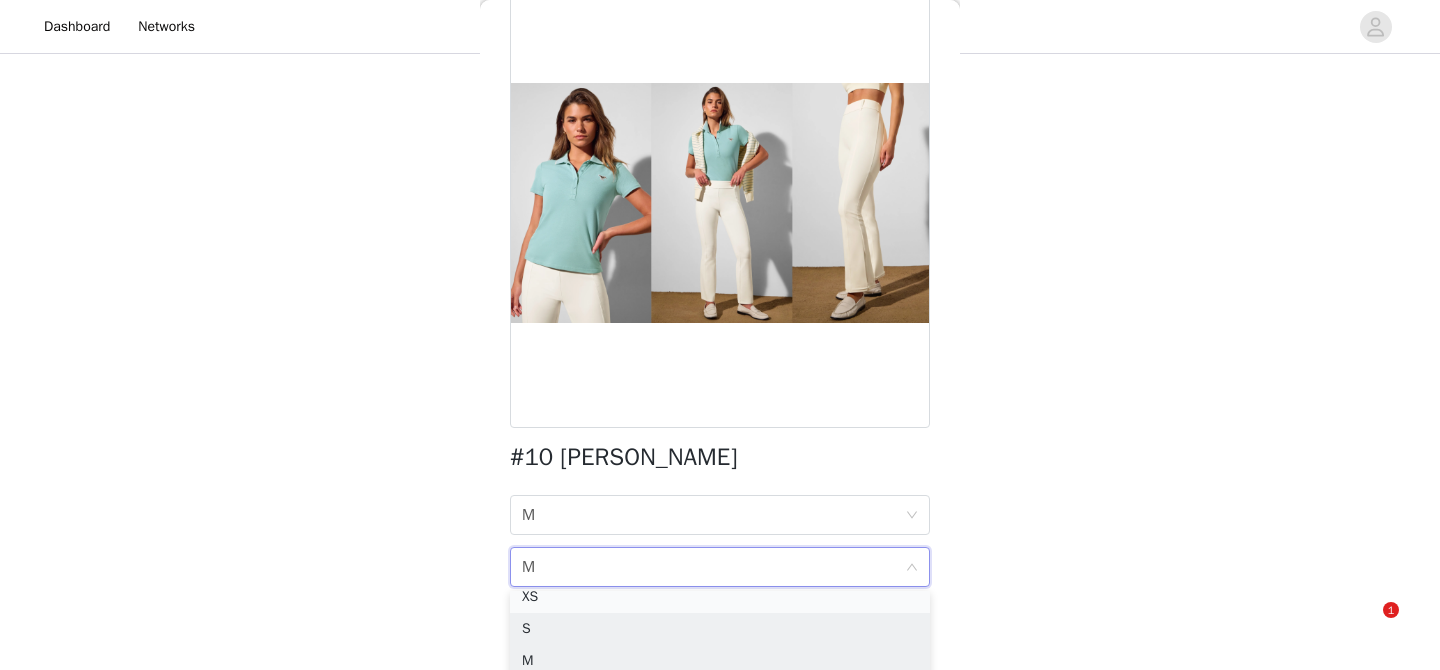 scroll, scrollTop: 36, scrollLeft: 0, axis: vertical 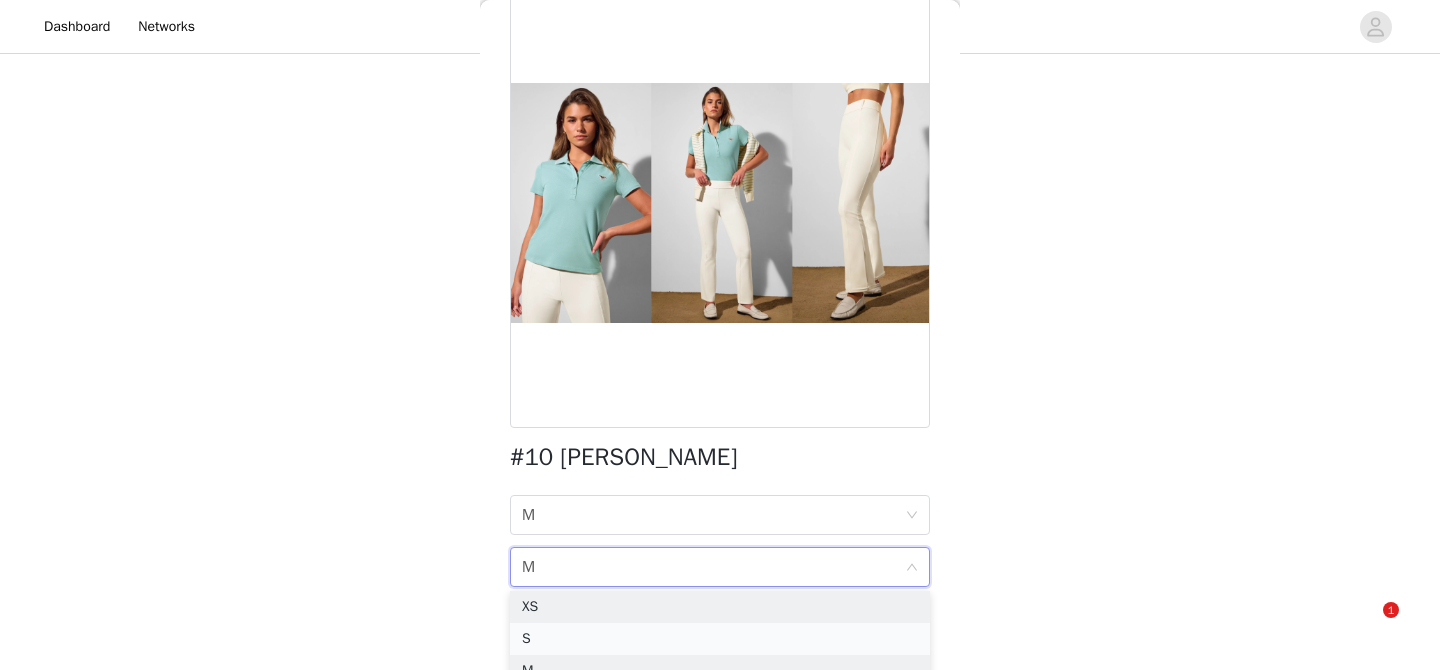 click on "S" at bounding box center (720, 639) 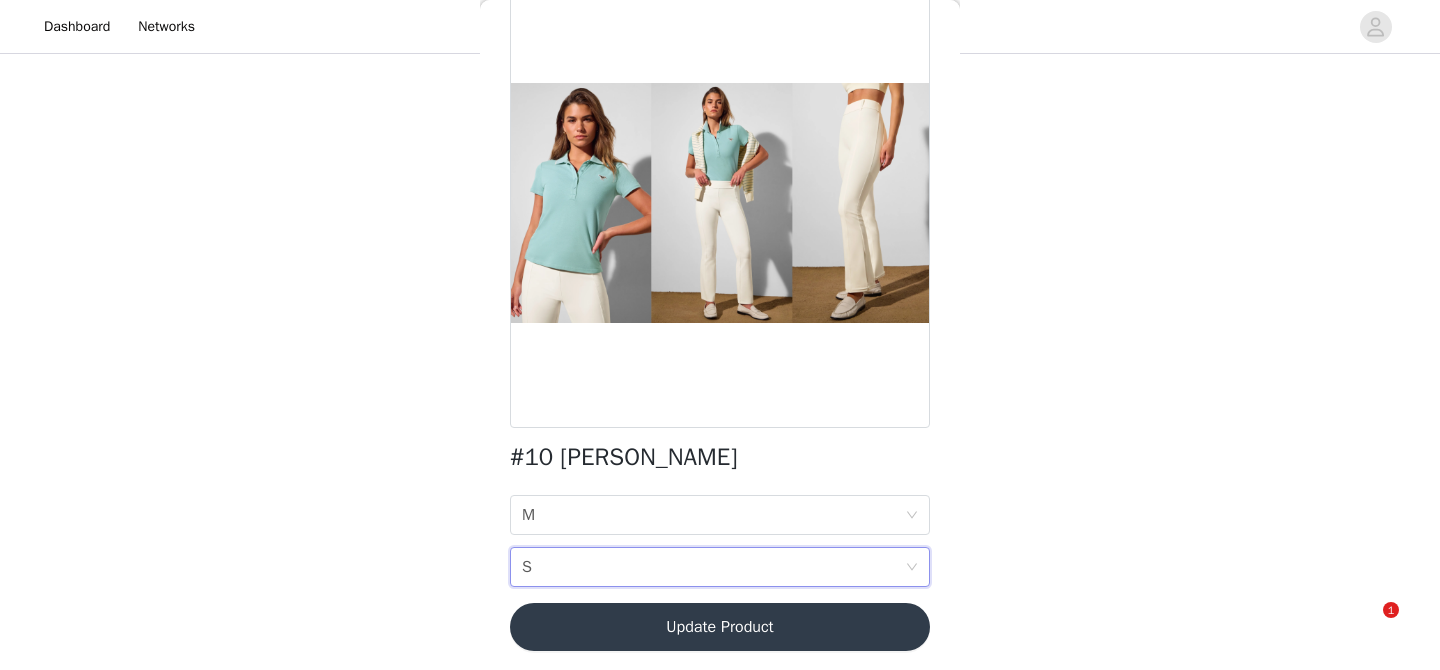click on "Update Product" at bounding box center (720, 627) 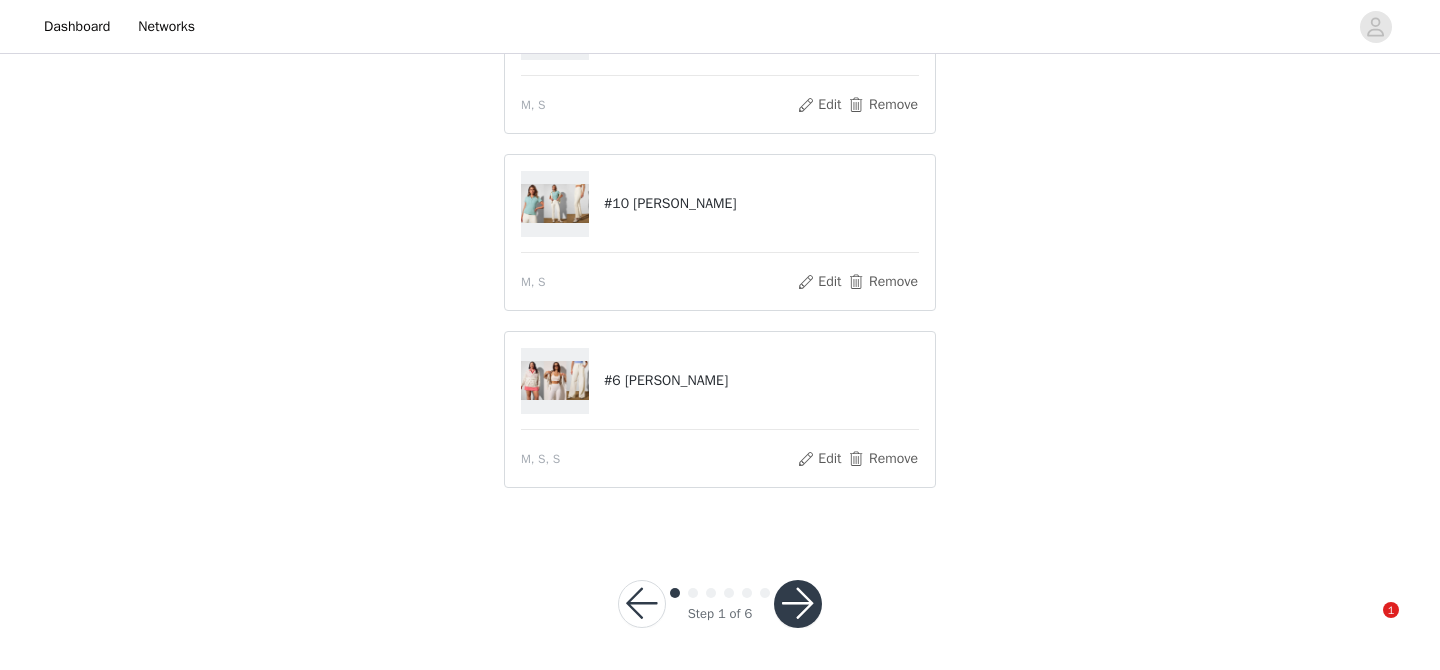 scroll, scrollTop: 400, scrollLeft: 0, axis: vertical 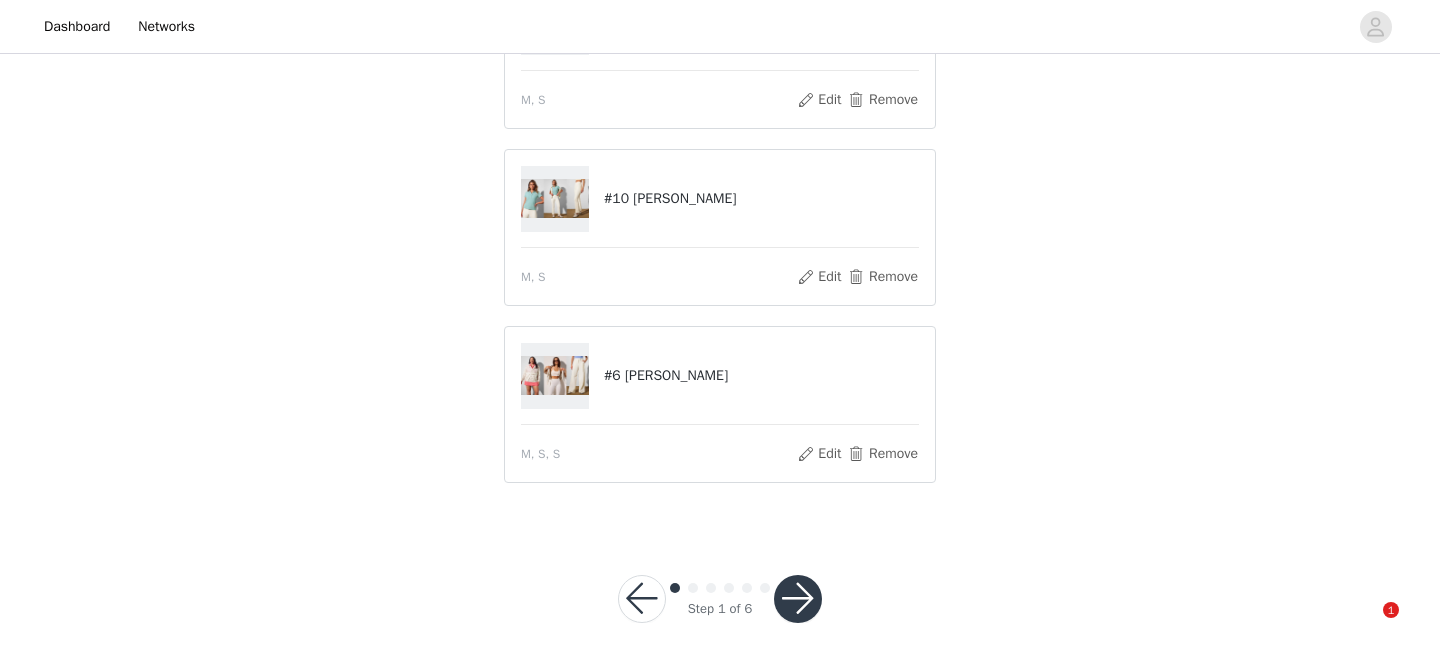 click at bounding box center [798, 599] 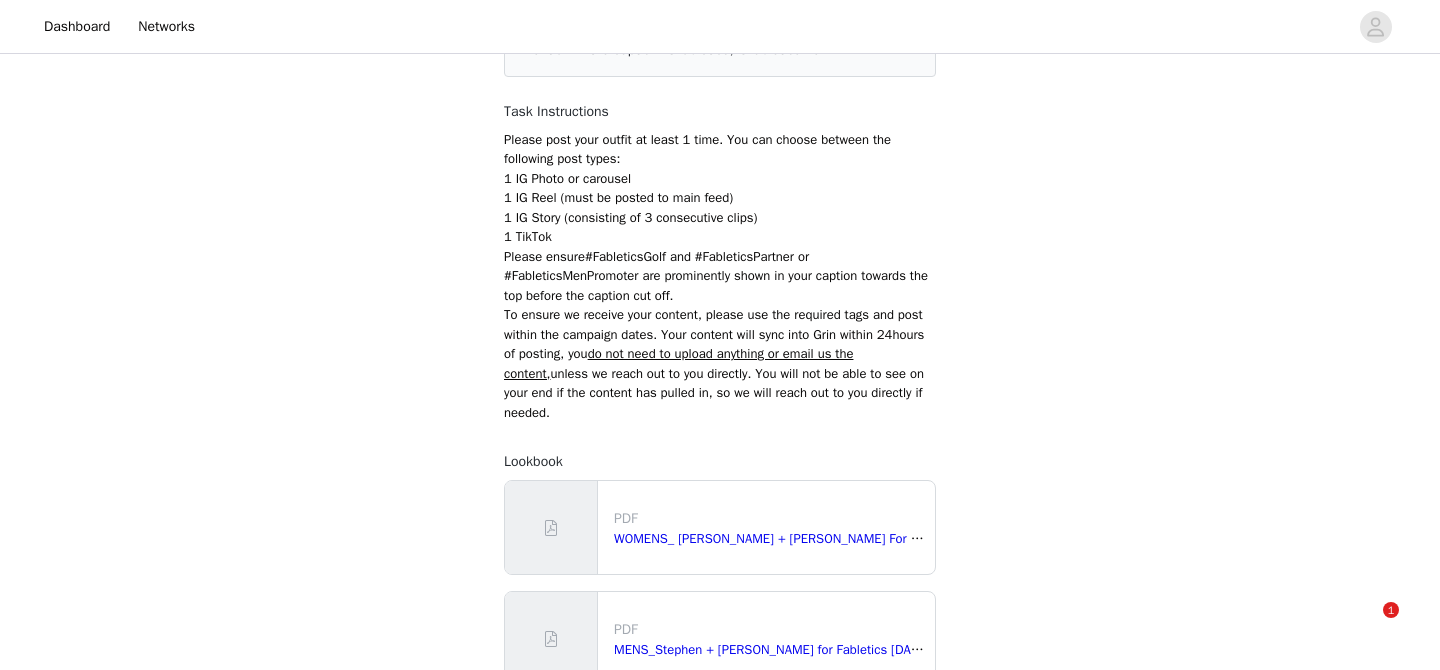 scroll, scrollTop: 435, scrollLeft: 0, axis: vertical 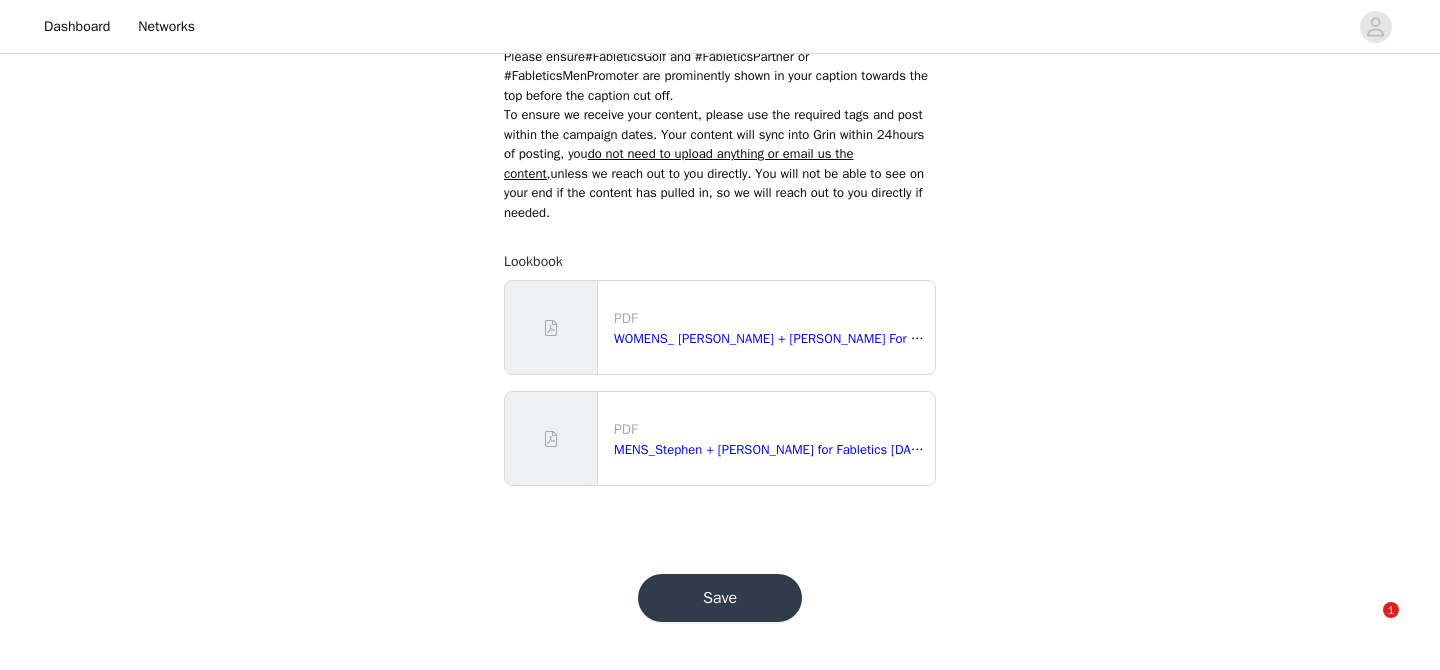click on "Save" at bounding box center (720, 598) 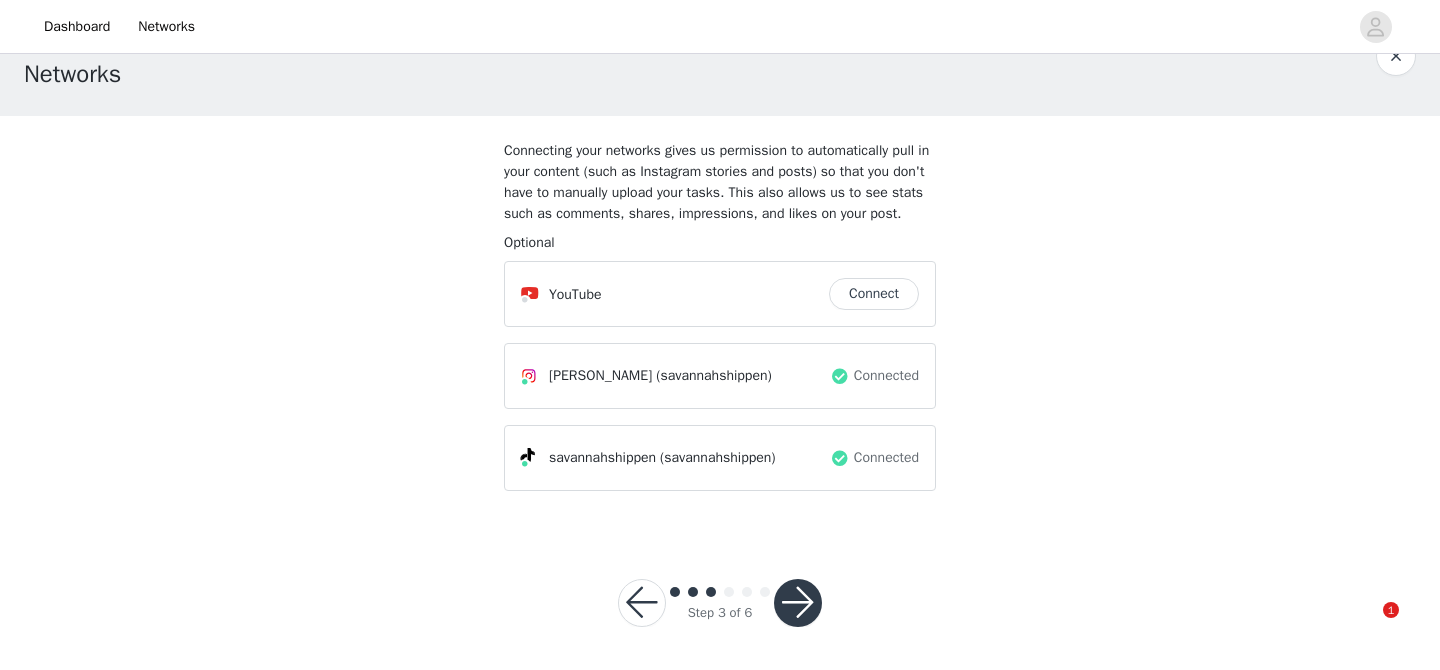 scroll, scrollTop: 71, scrollLeft: 0, axis: vertical 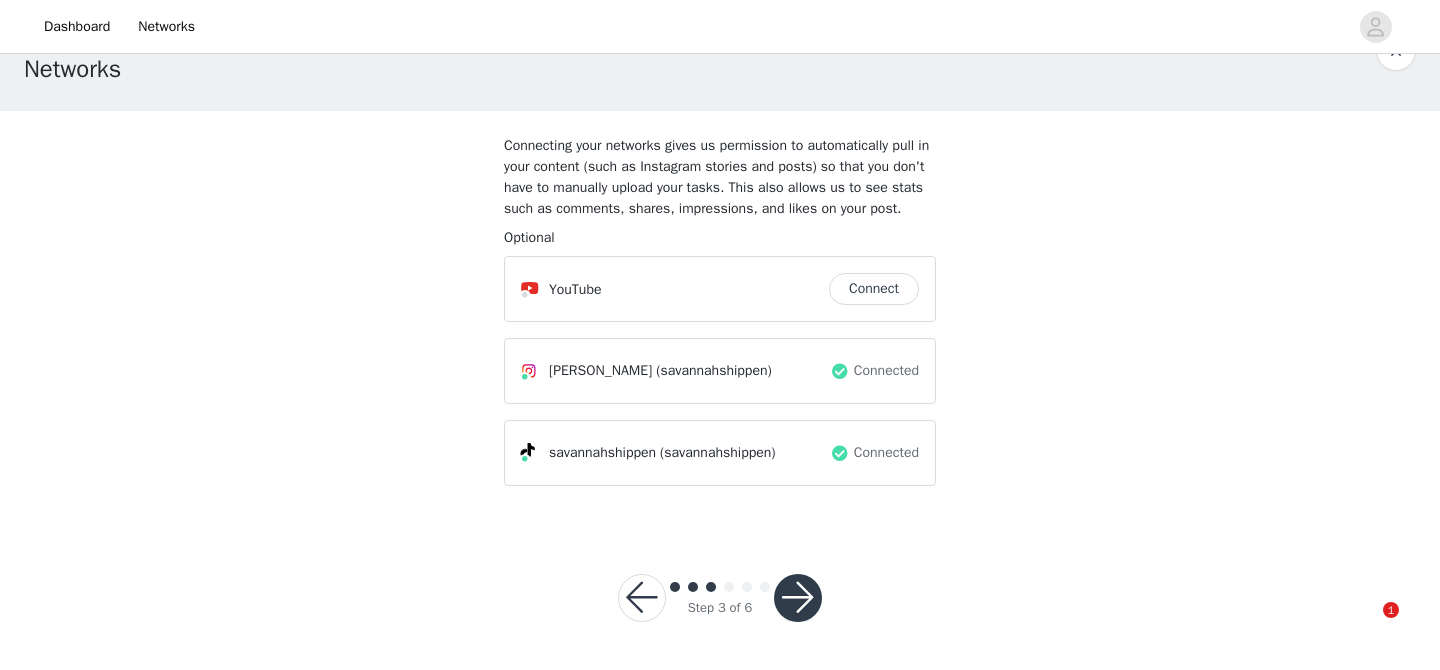 click at bounding box center (798, 598) 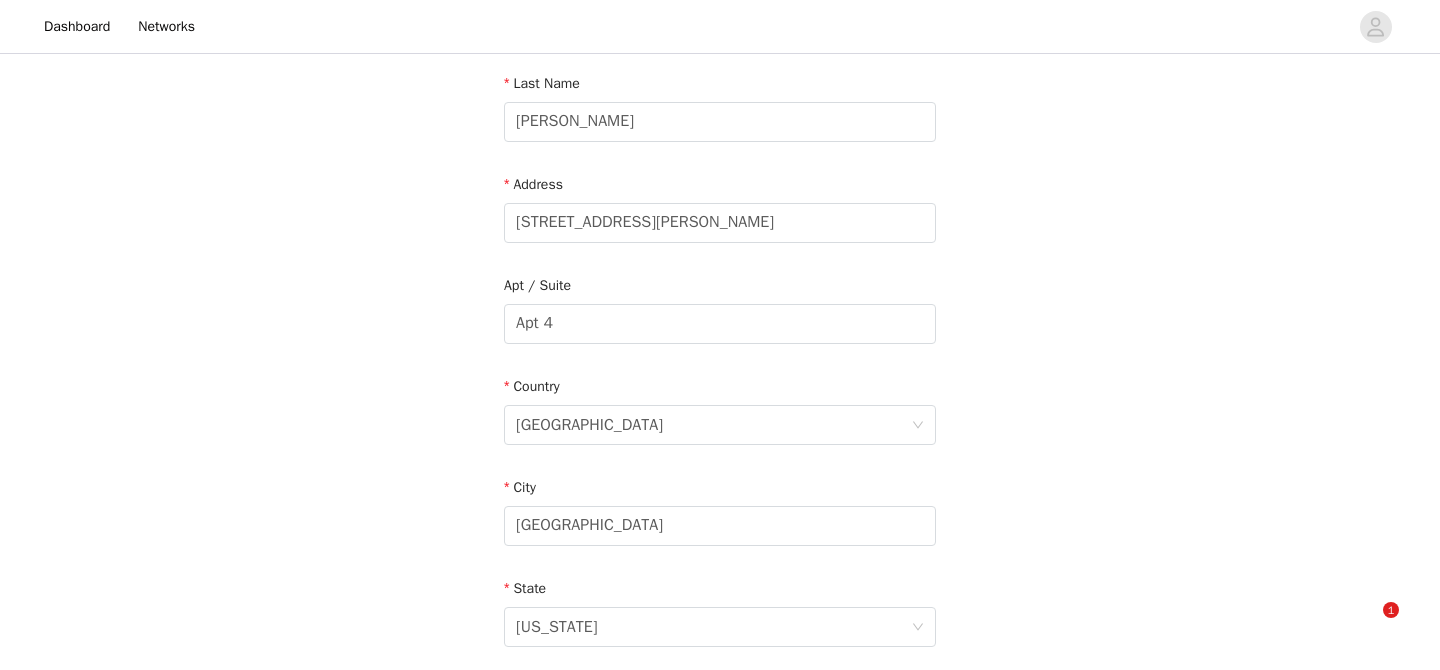 scroll, scrollTop: 693, scrollLeft: 0, axis: vertical 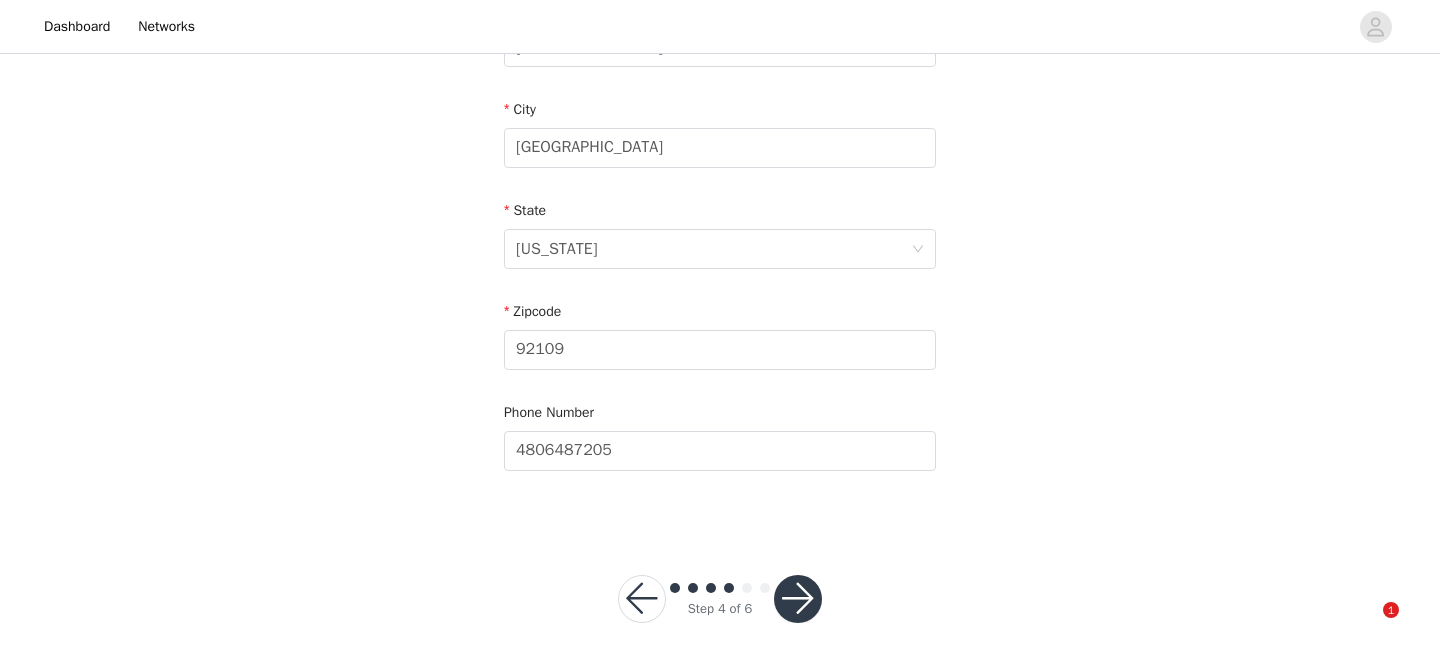 click at bounding box center (798, 599) 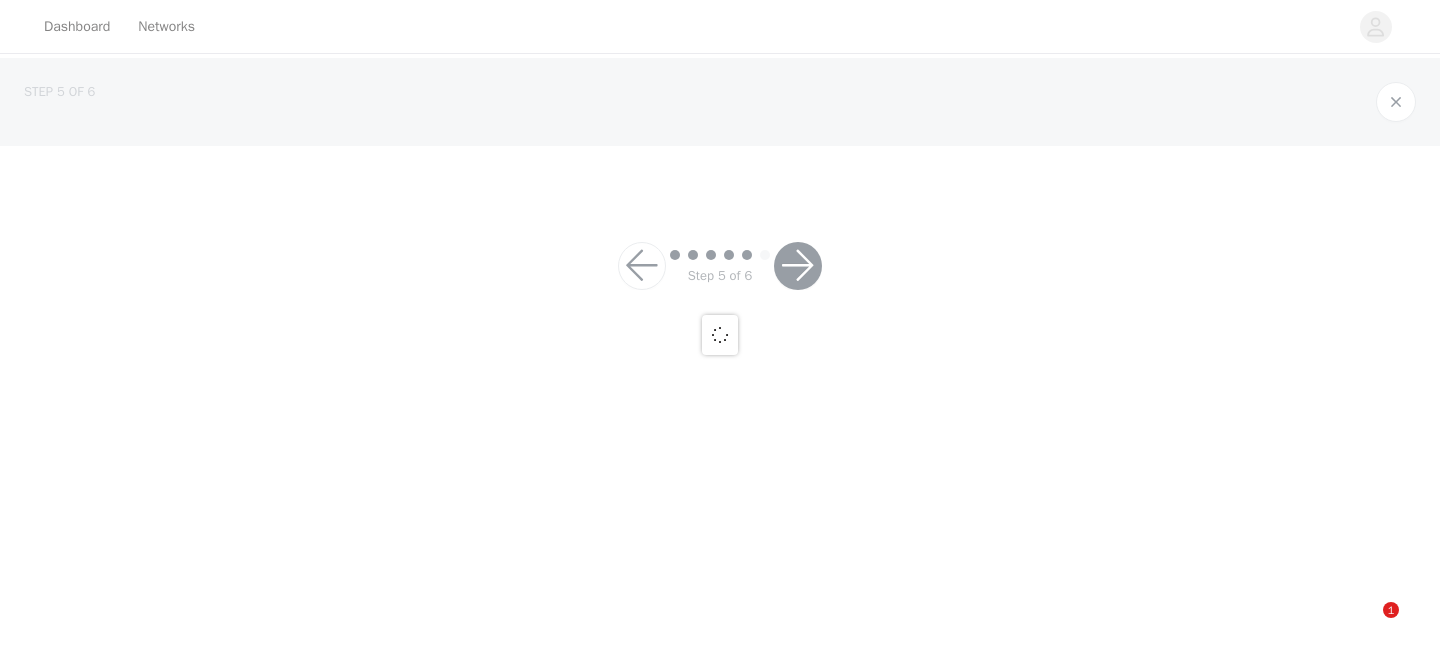 scroll, scrollTop: 0, scrollLeft: 0, axis: both 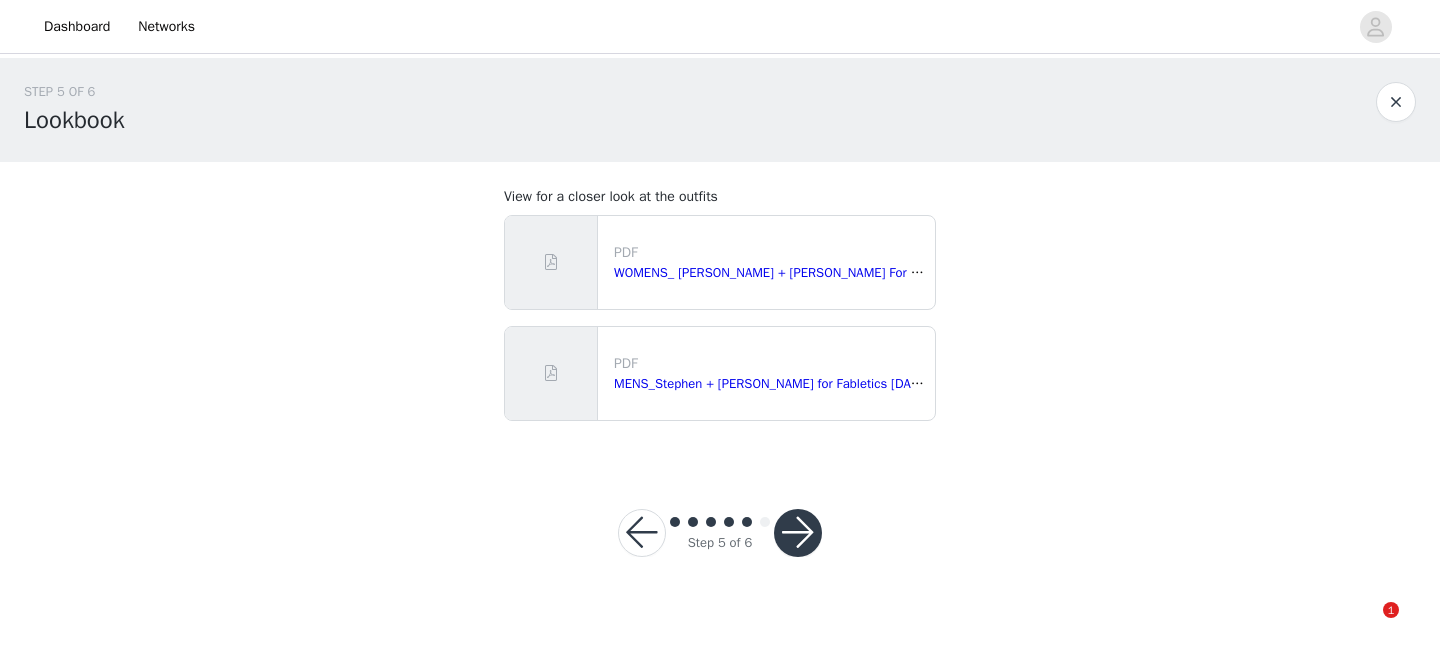 click at bounding box center (798, 533) 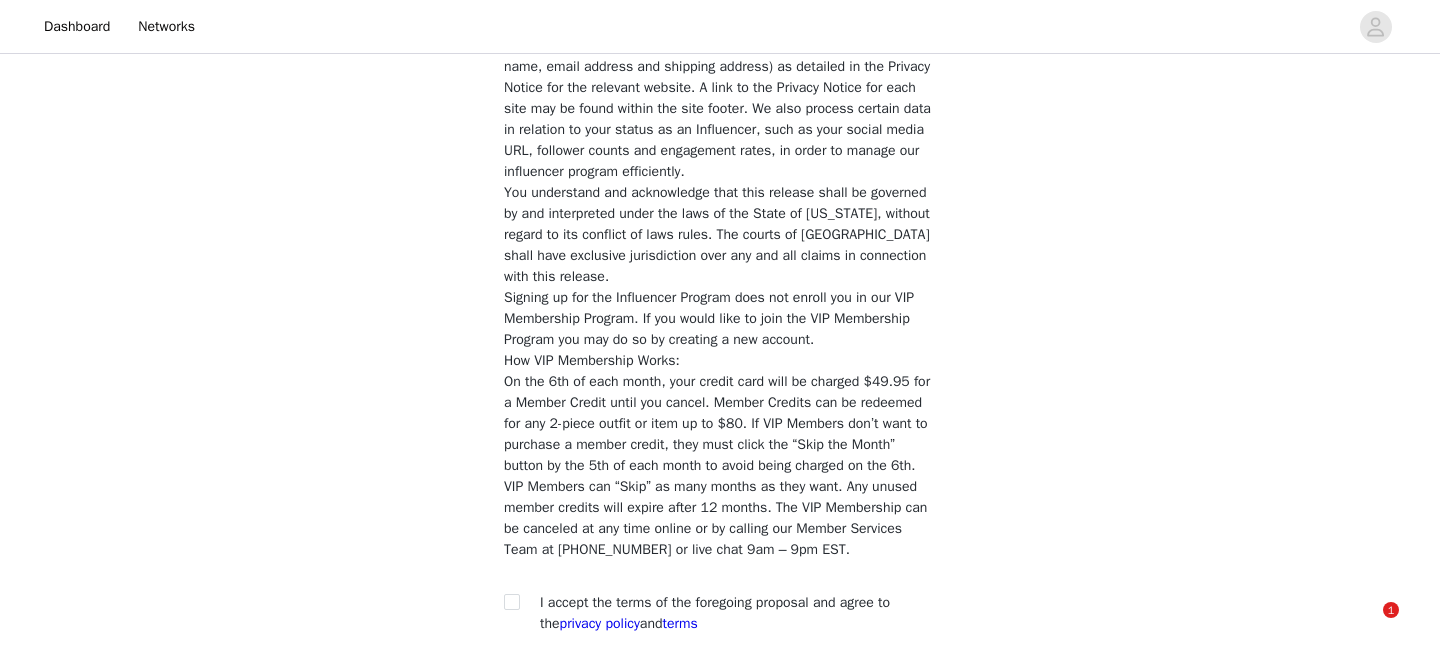 scroll, scrollTop: 1745, scrollLeft: 0, axis: vertical 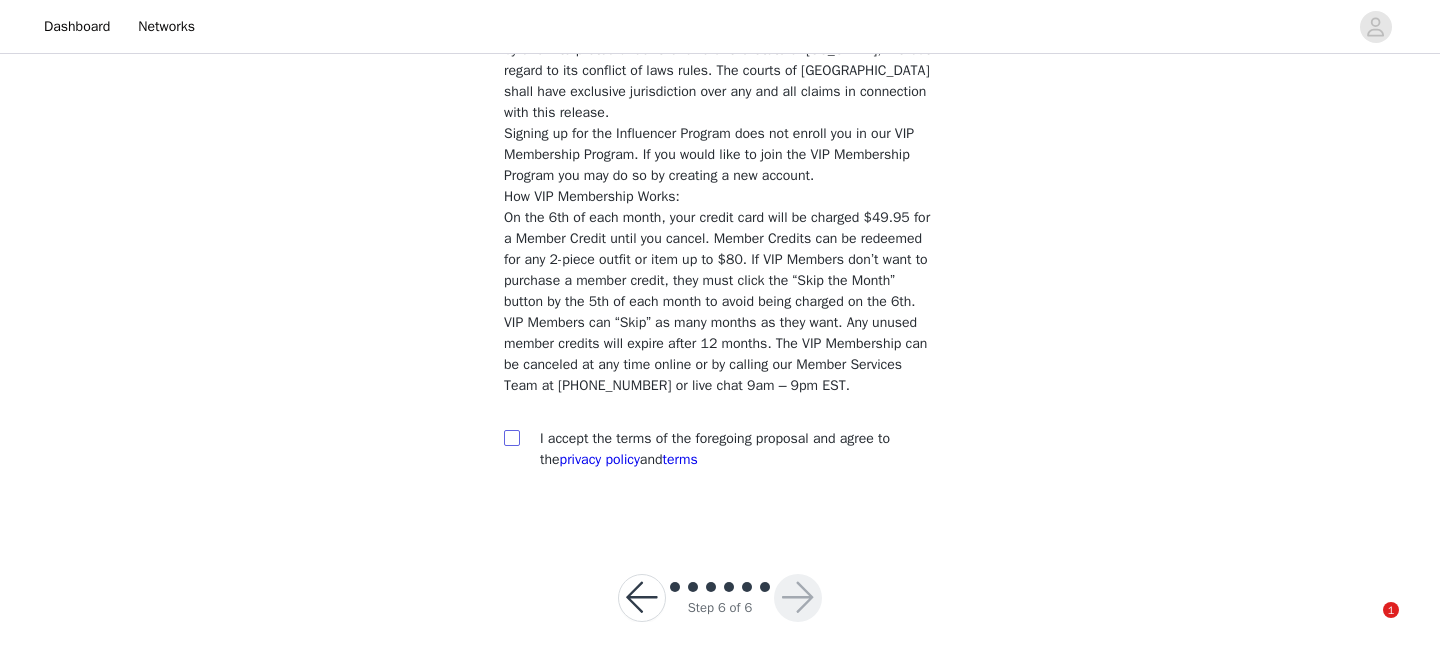 click at bounding box center [511, 437] 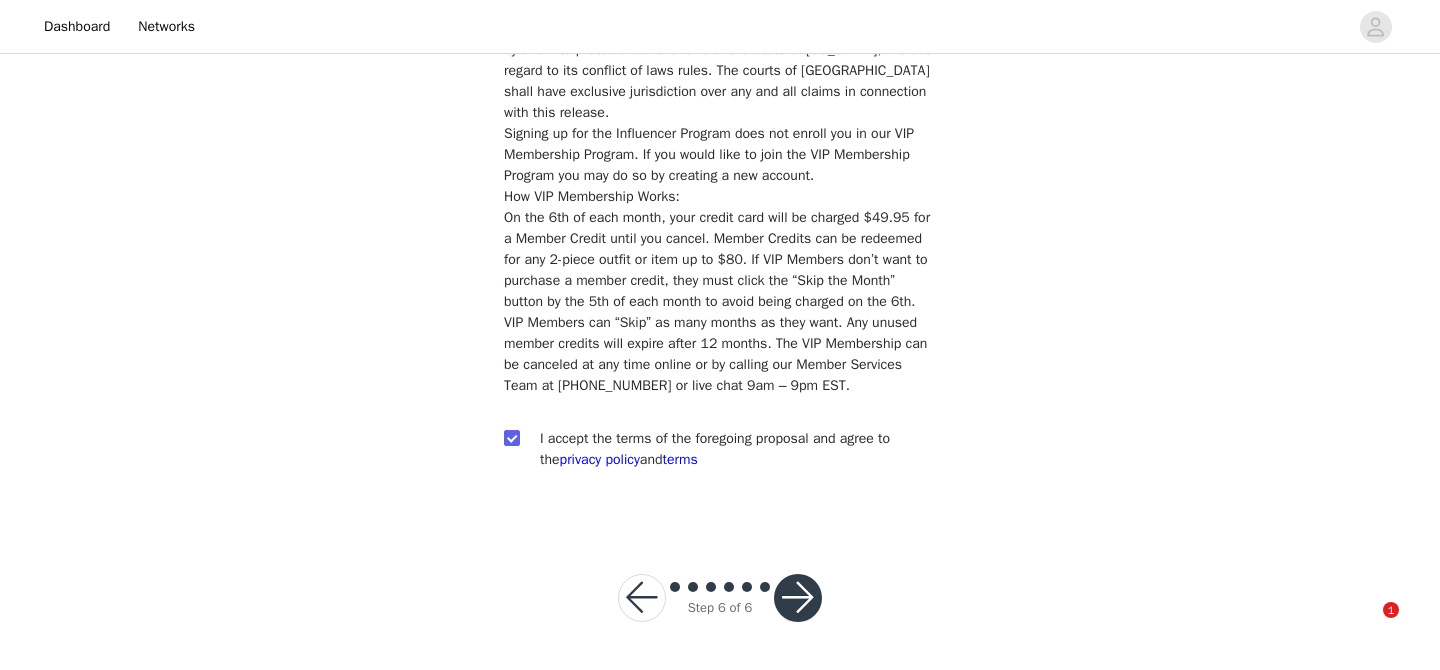 click at bounding box center (798, 598) 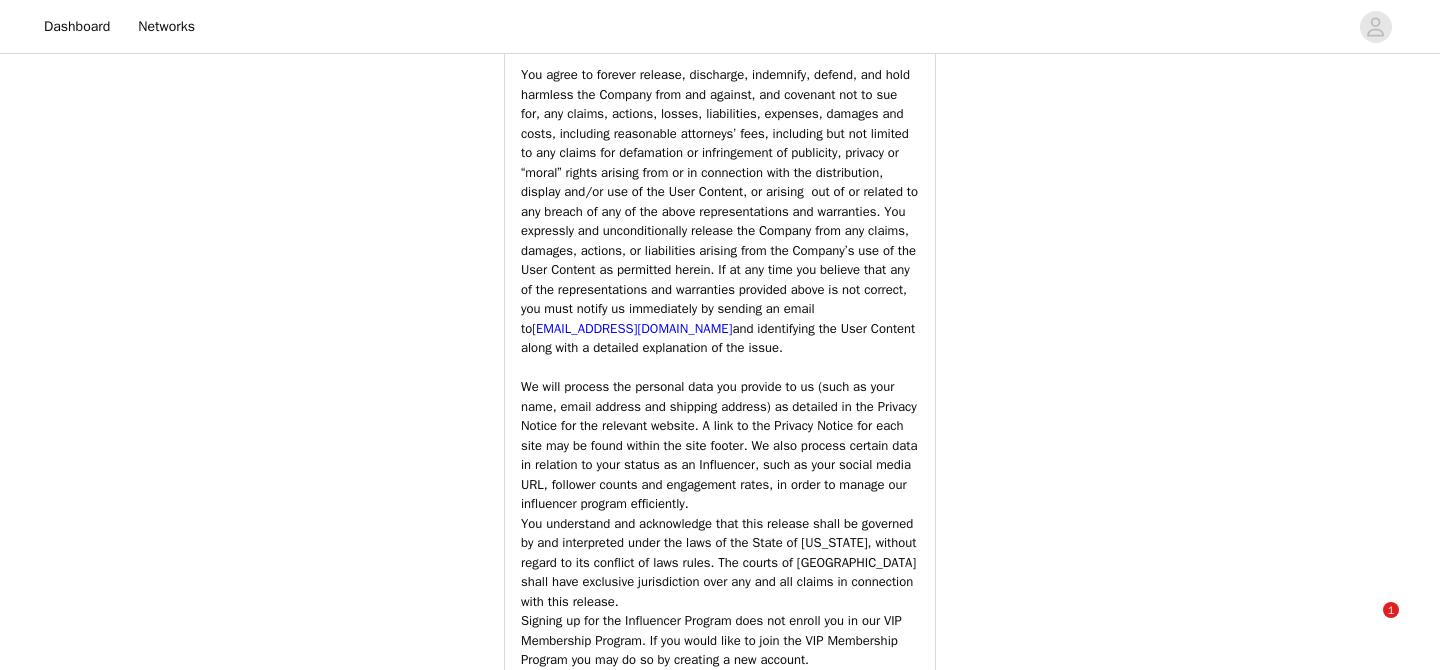 scroll, scrollTop: 2810, scrollLeft: 0, axis: vertical 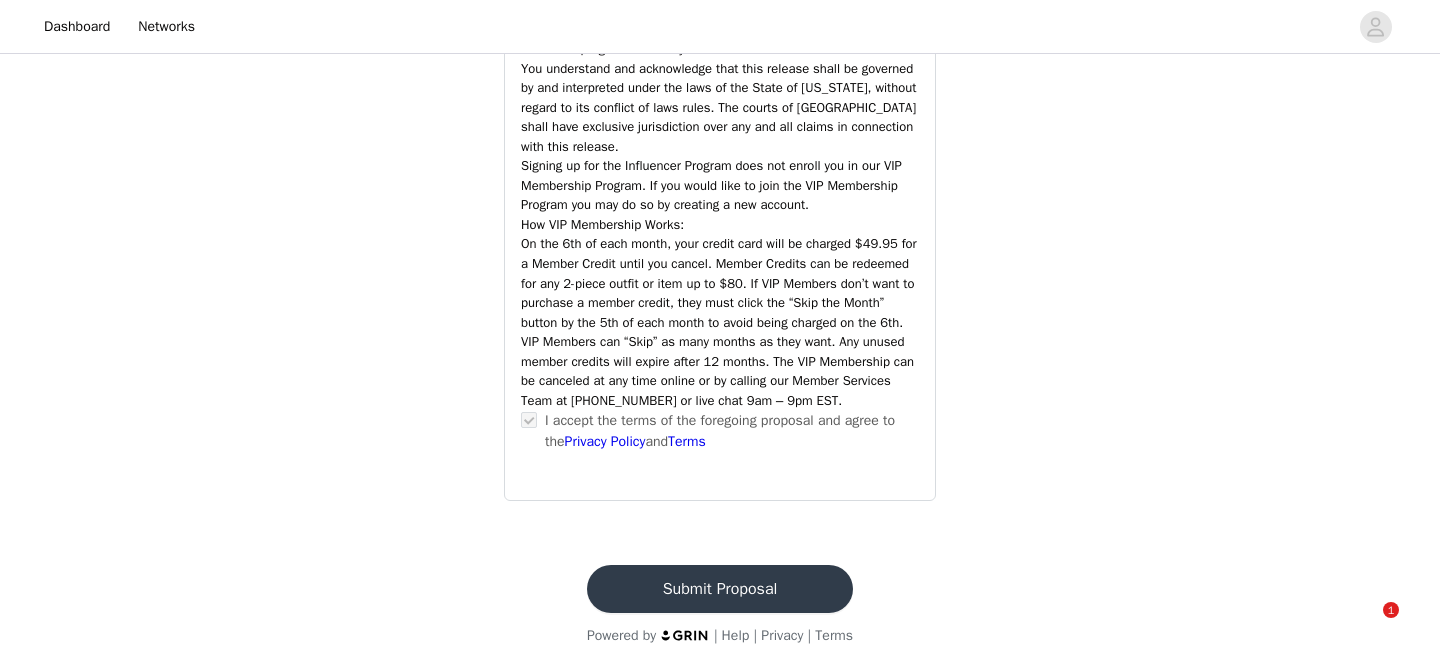 click on "Submit Proposal" at bounding box center [720, 589] 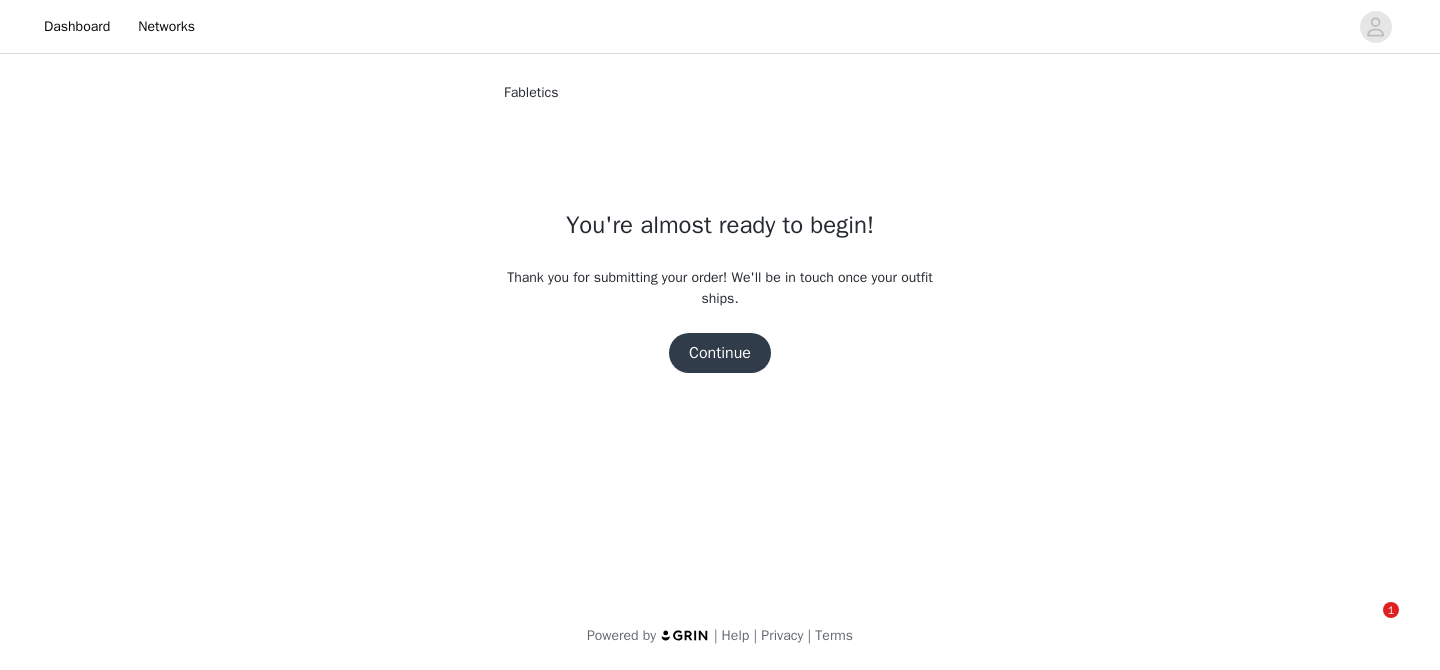 click on "Continue" at bounding box center (720, 353) 